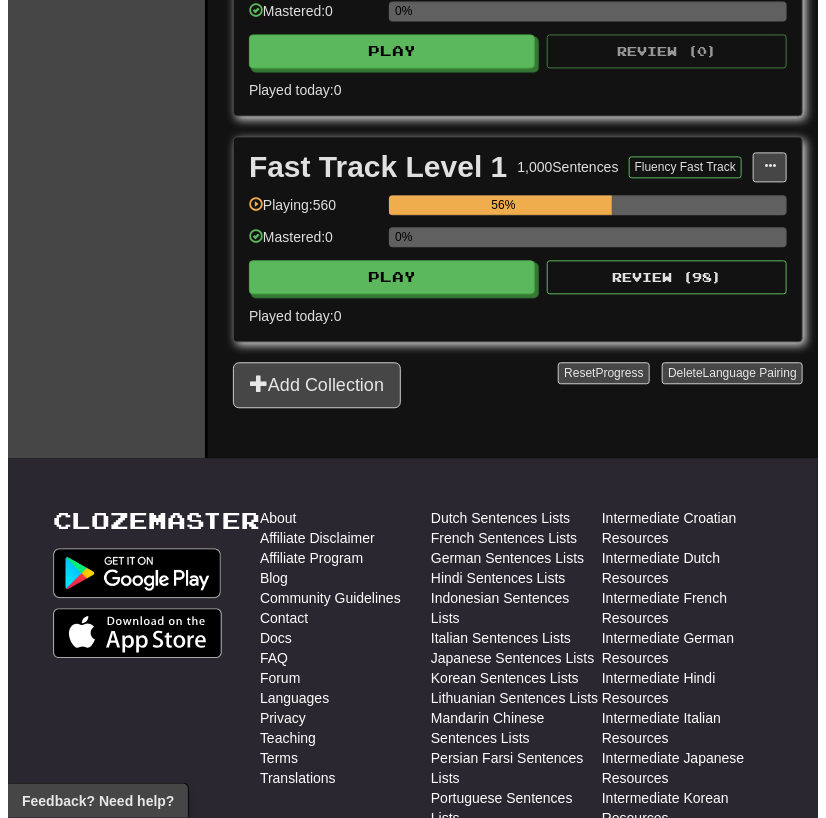 scroll, scrollTop: 1106, scrollLeft: 0, axis: vertical 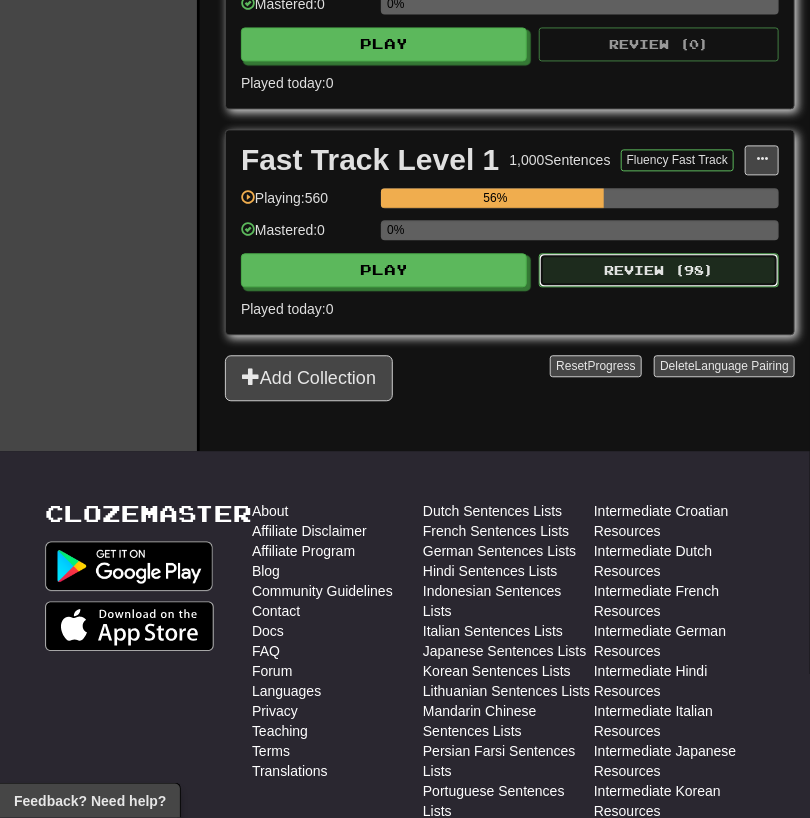 click on "Review ( 98 )" at bounding box center [659, 270] 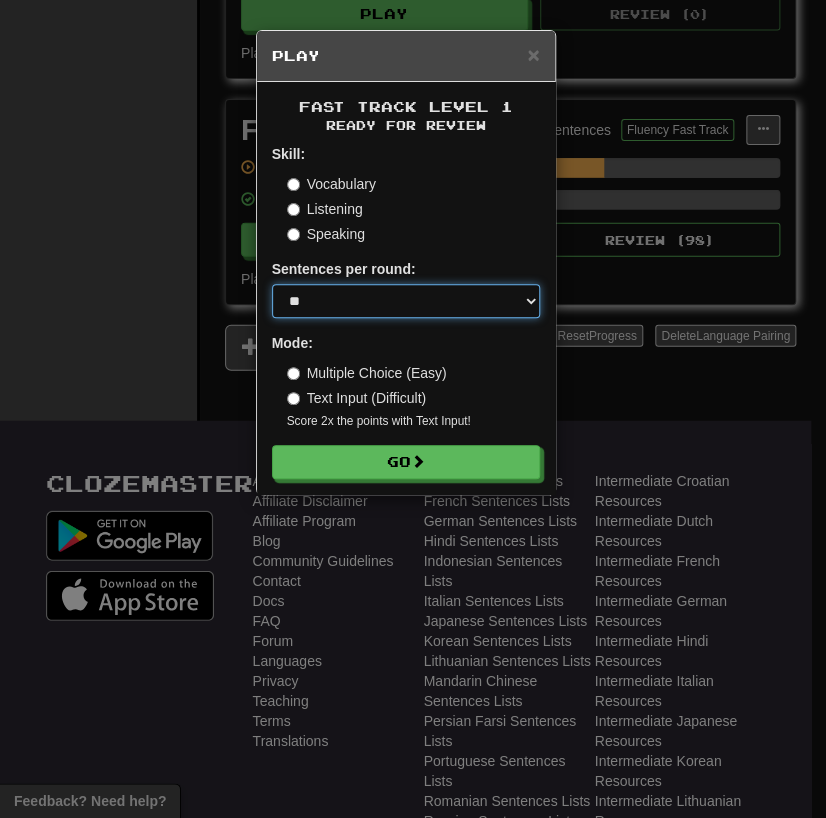 click on "* ** ** ** ** ** *** ********" at bounding box center (406, 301) 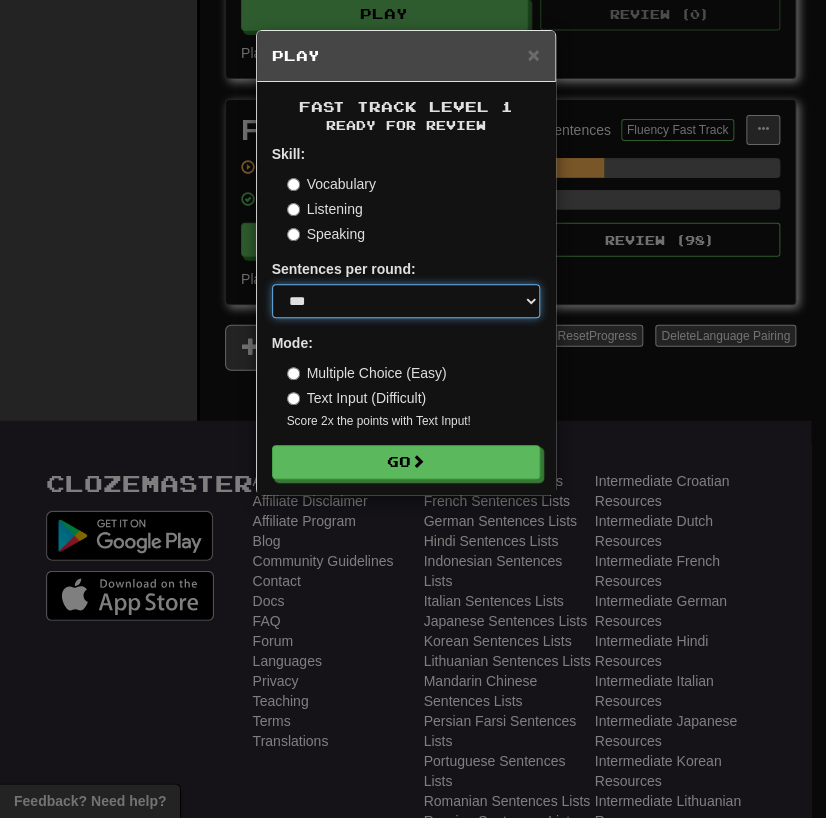 click on "* ** ** ** ** ** *** ********" at bounding box center (406, 301) 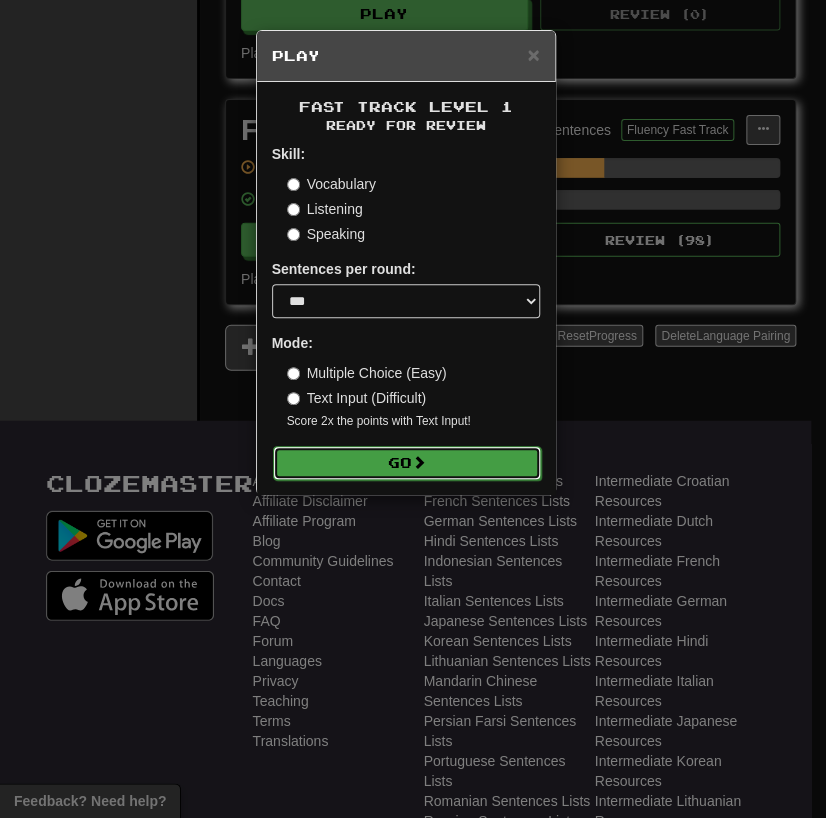 click on "Go" at bounding box center [407, 463] 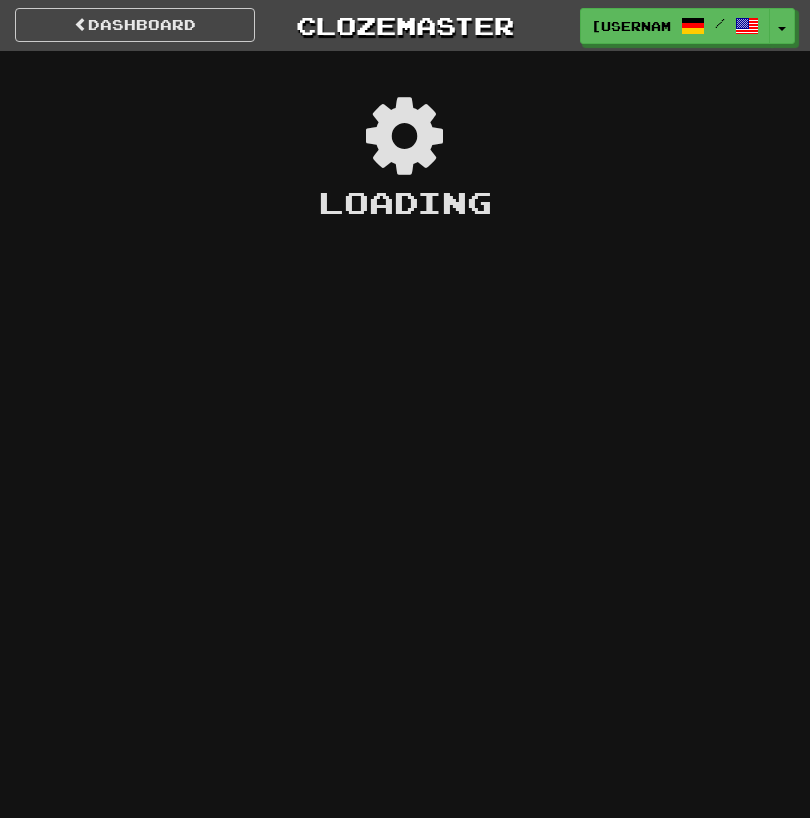 scroll, scrollTop: 0, scrollLeft: 0, axis: both 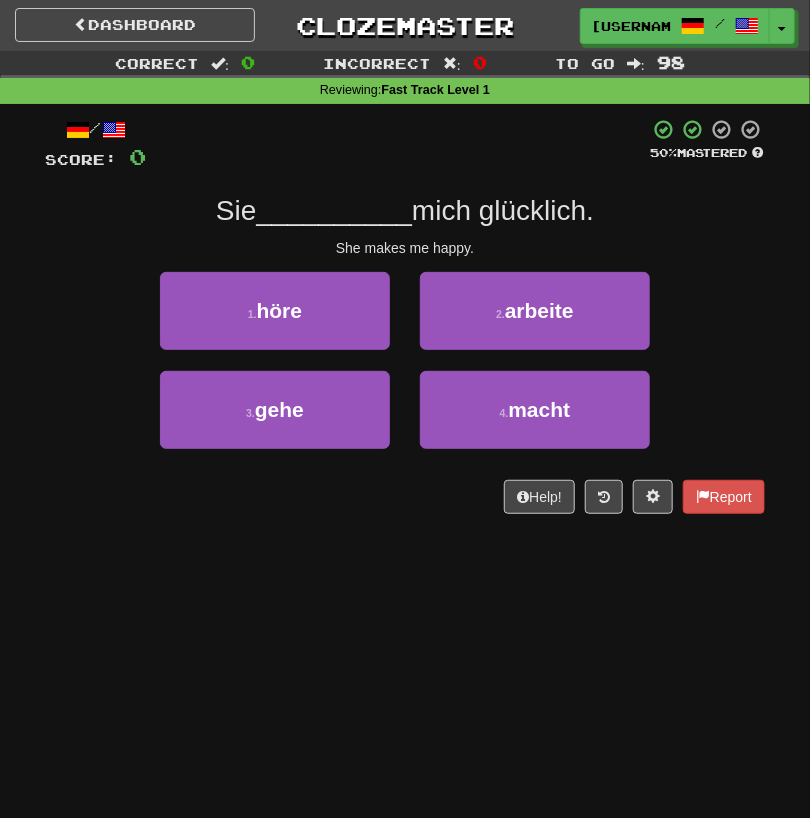 click on "Dashboard
Clozemaster
jtrankin
/
Toggle Dropdown
Dashboard
Leaderboard
Activity Feed
Notifications
Profile
Discussions
Deutsch
/
English
Streak:
26
Review:
301
Daily Goal:  0 /1000
Languages
Account
Logout
jtrankin
/
Toggle Dropdown
Dashboard
Leaderboard
Activity Feed
Notifications
Profile
Discussions
Deutsch
/
English
Streak:
26
Review:
301
Daily Goal:  0 /1000
Languages
Account
Logout
clozemaster
Correct   :   0 Incorrect   :   0 To go   :   98 Reviewing :  Fast Track Level 1  /  Score:   0 50 %  Mastered Sie  __________  mich glücklich. She makes me happy. 1 .  höre 2 .  arbeite 3 .  gehe 4 .  macht  Help!  Report" at bounding box center [405, 409] 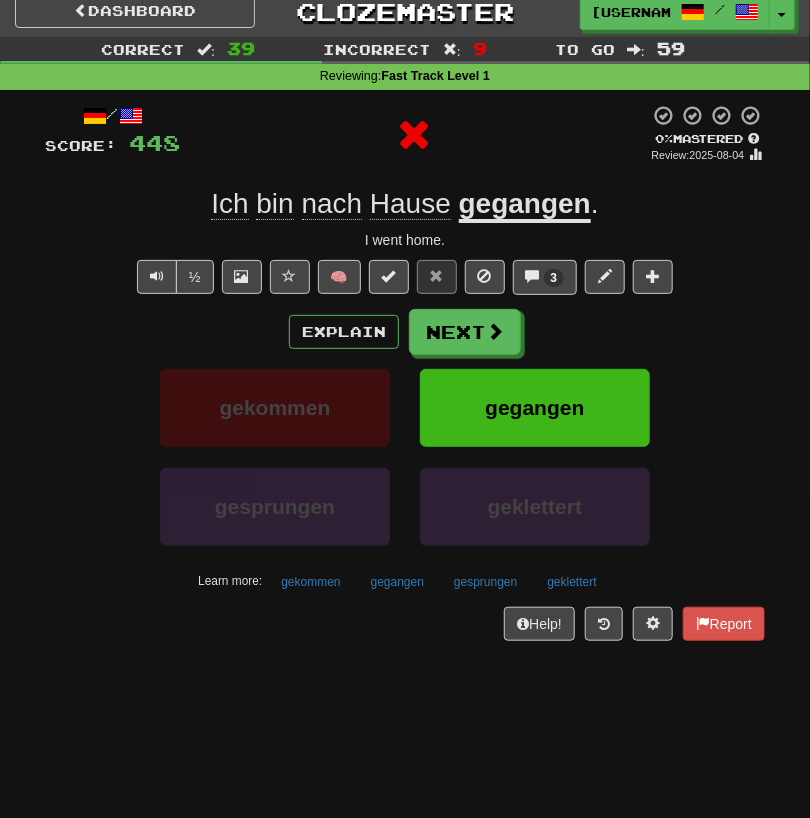 scroll, scrollTop: 0, scrollLeft: 0, axis: both 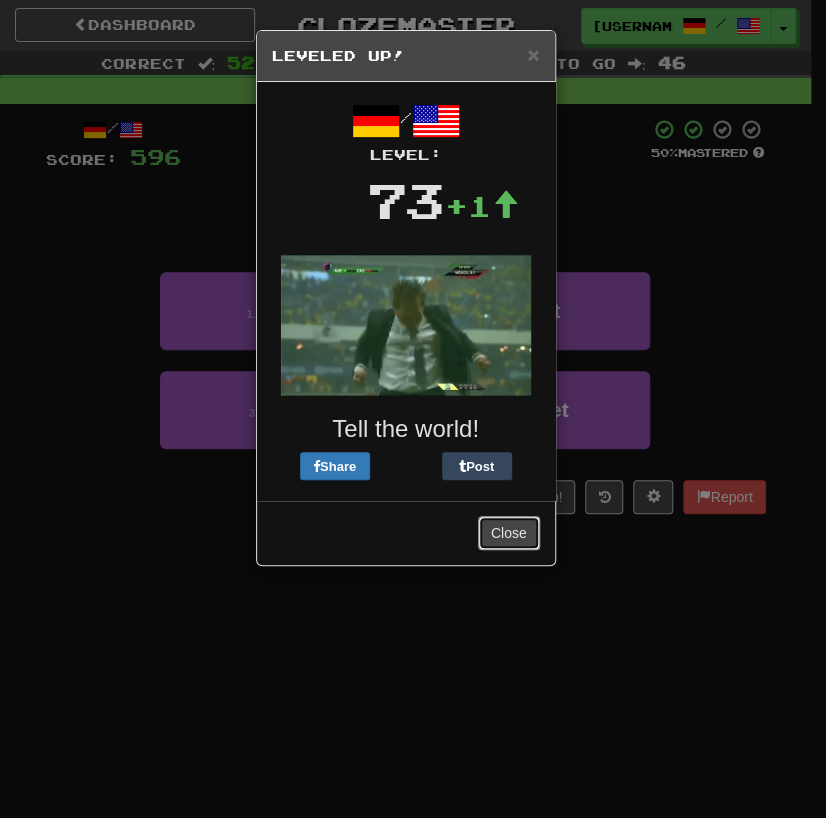 click on "Close" at bounding box center [509, 533] 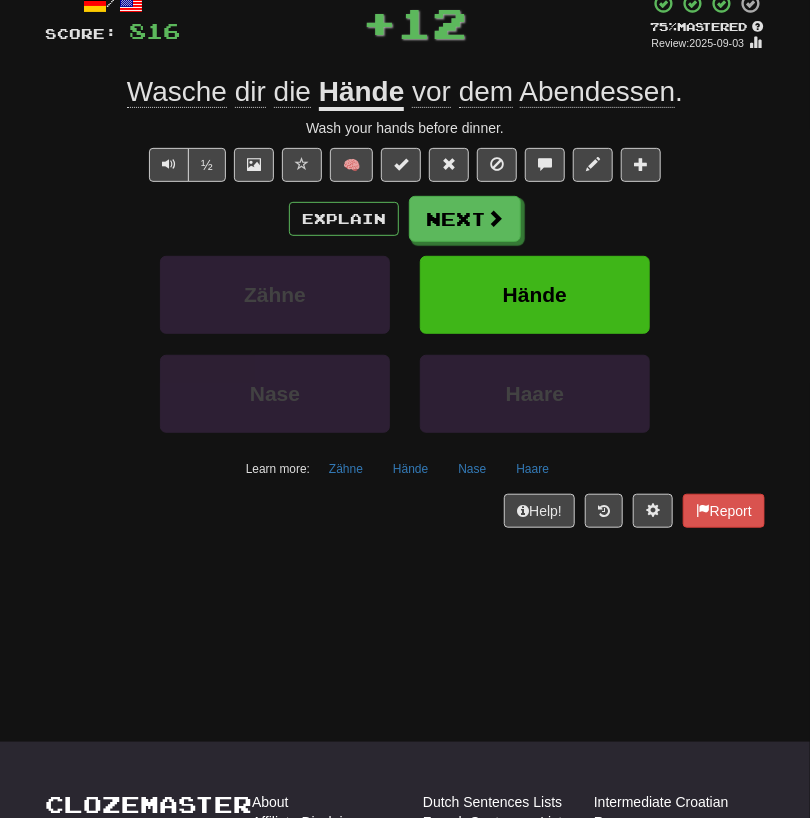 scroll, scrollTop: 0, scrollLeft: 0, axis: both 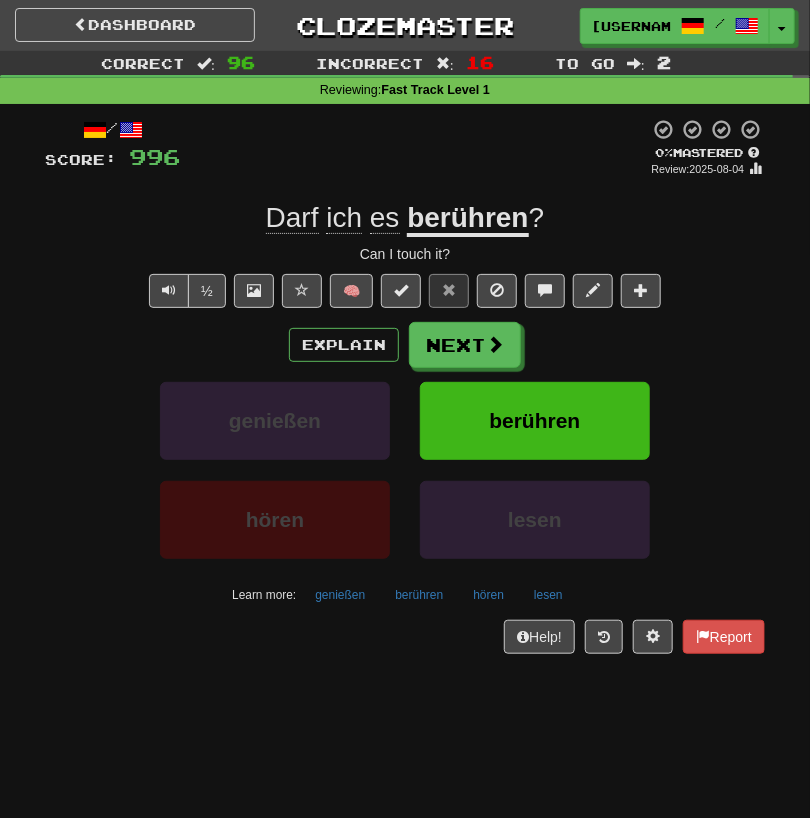click on "Explain Next" at bounding box center [405, 345] 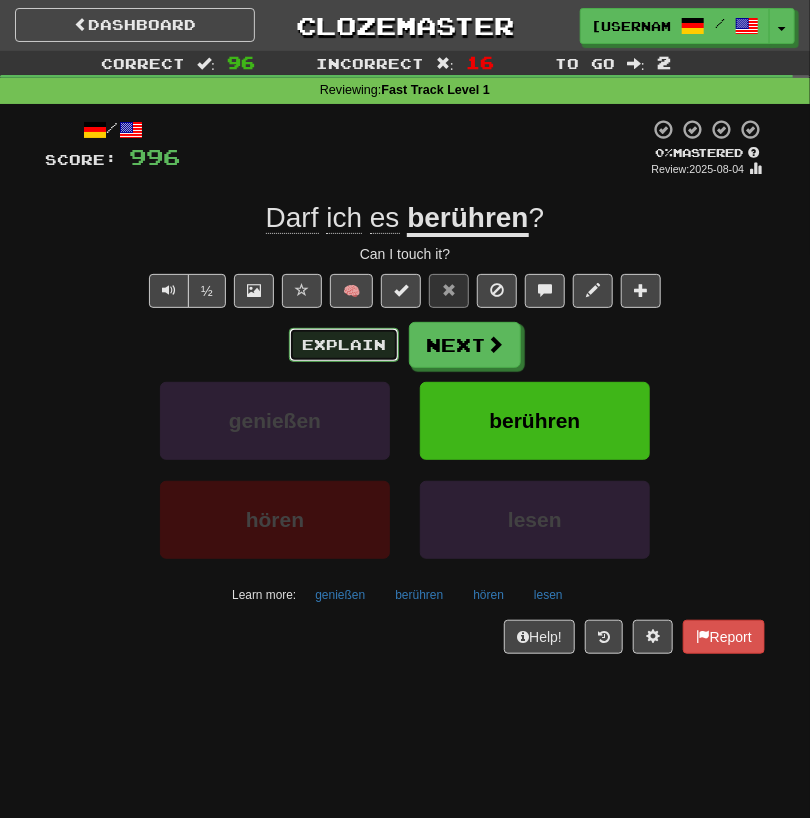 click on "Explain" at bounding box center [344, 345] 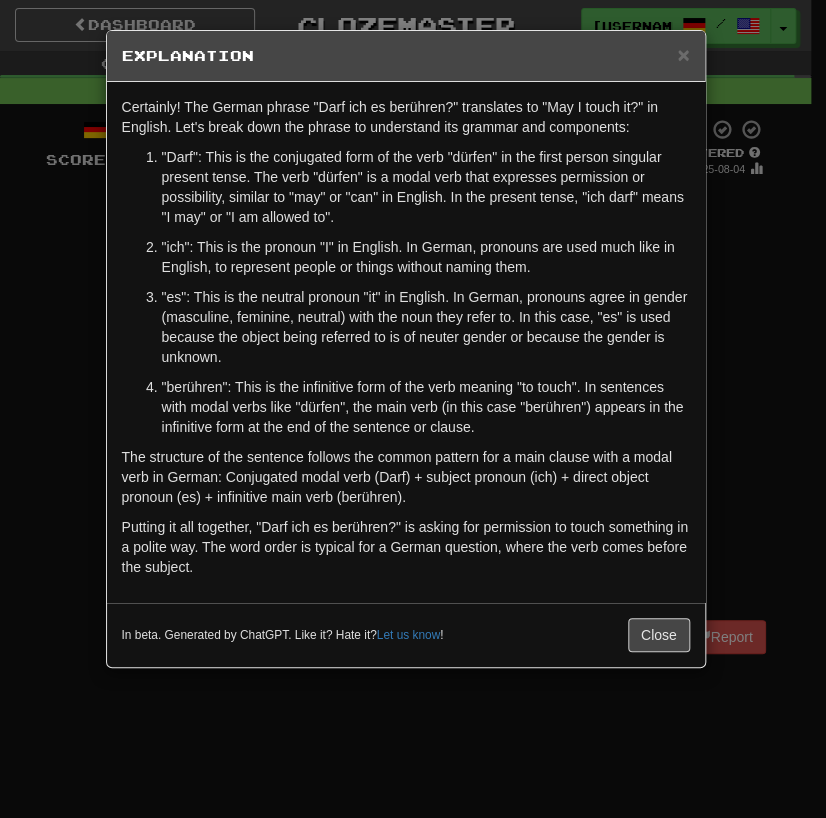 click on "× Explanation Certainly! The German phrase "Darf ich es berühren?" translates to "May I touch it?" in English. Let's break down the phrase to understand its grammar and components:
"Darf": This is the conjugated form of the verb "dürfen" in the first person singular present tense. The verb "dürfen" is a modal verb that expresses permission or possibility, similar to "may" or "can" in English. In the present tense, "ich darf" means "I may" or "I am allowed to".
"ich": This is the pronoun "I" in English. In German, pronouns are used much like in English, to represent people or things without naming them.
"es": This is the neutral pronoun "it" in English. In German, pronouns agree in gender (masculine, feminine, neutral) with the noun they refer to. In this case, "es" is used because the object being referred to is of neuter gender or because the gender is unknown.
In beta. Generated by ChatGPT. Like it? Hate it?  Let us know ! Close" at bounding box center (413, 409) 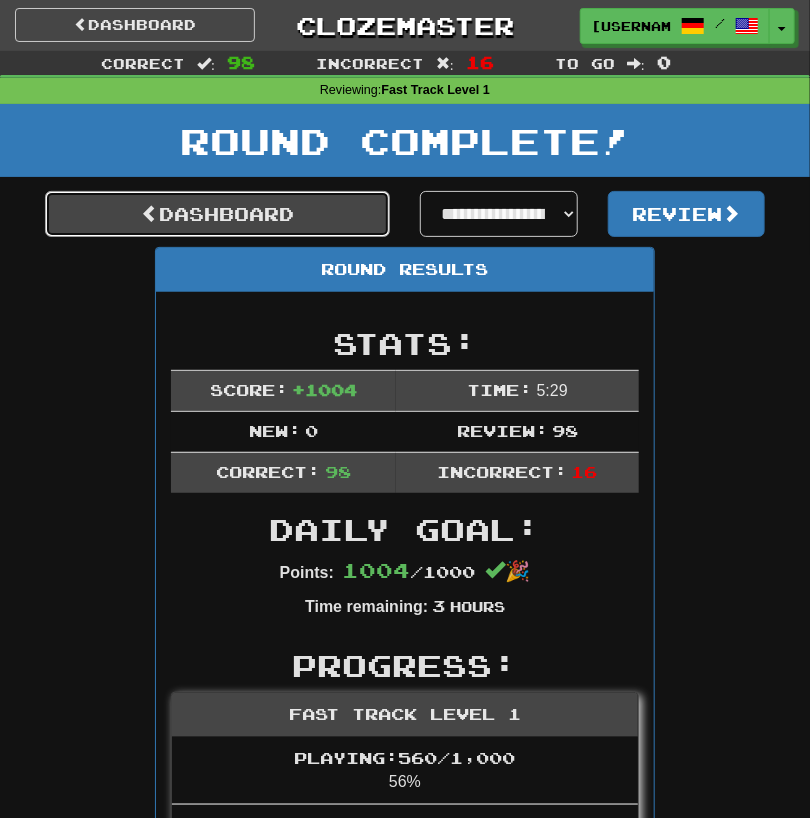 click on "Dashboard" at bounding box center [217, 214] 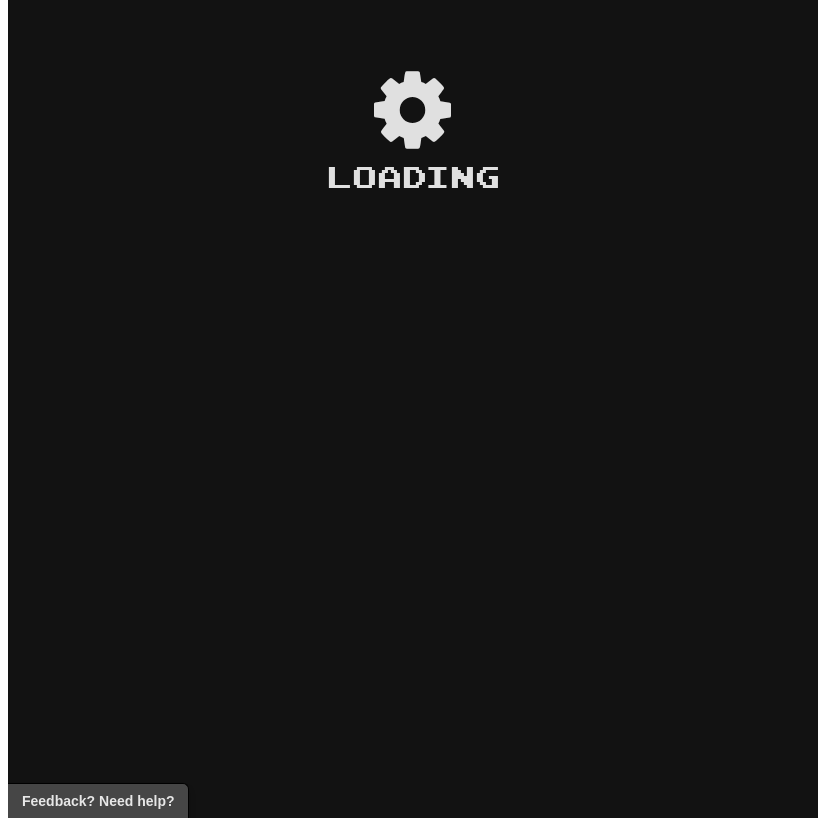 scroll, scrollTop: 0, scrollLeft: 0, axis: both 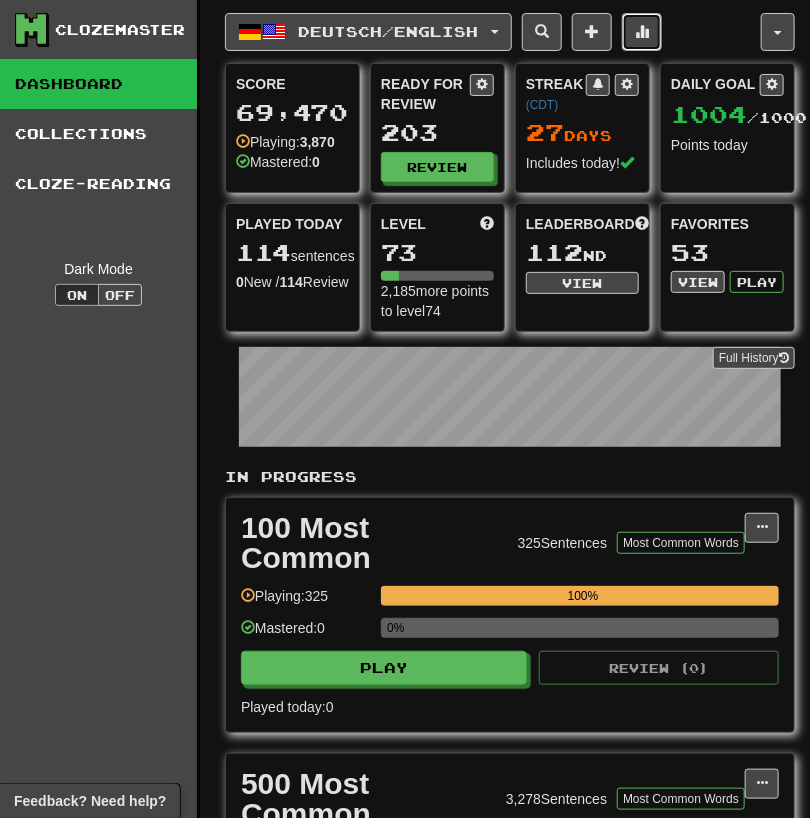 click at bounding box center (642, 31) 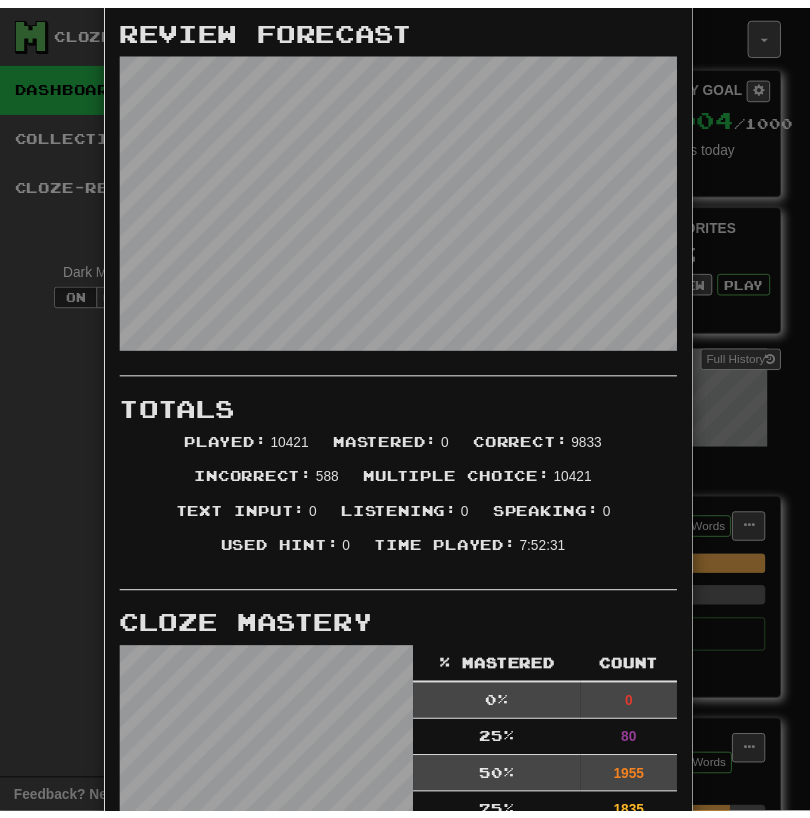 scroll, scrollTop: 0, scrollLeft: 0, axis: both 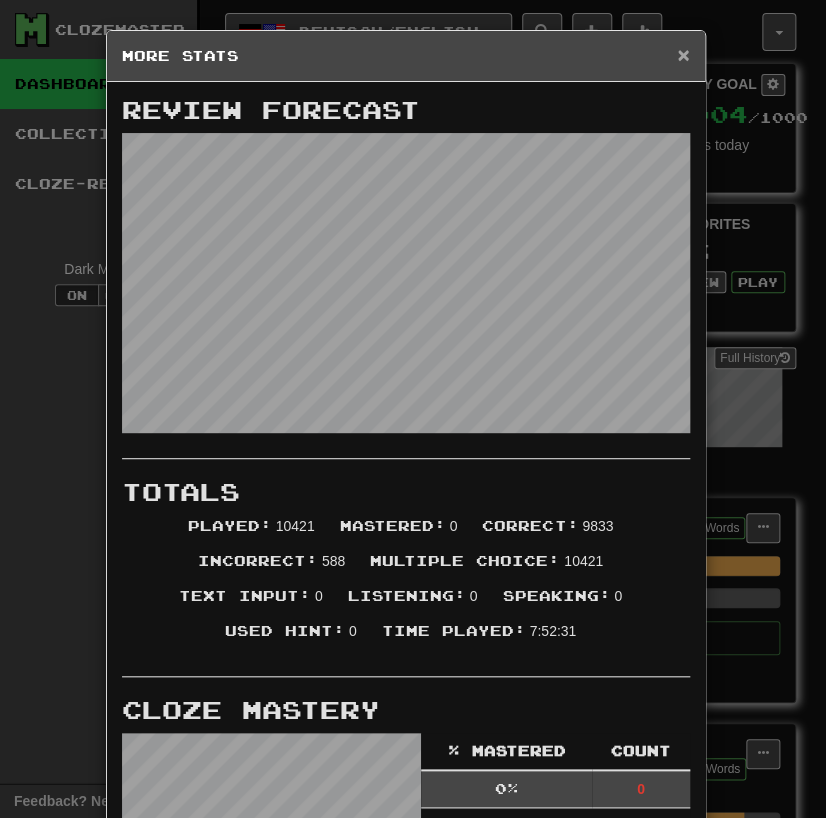 click on "×" at bounding box center [683, 54] 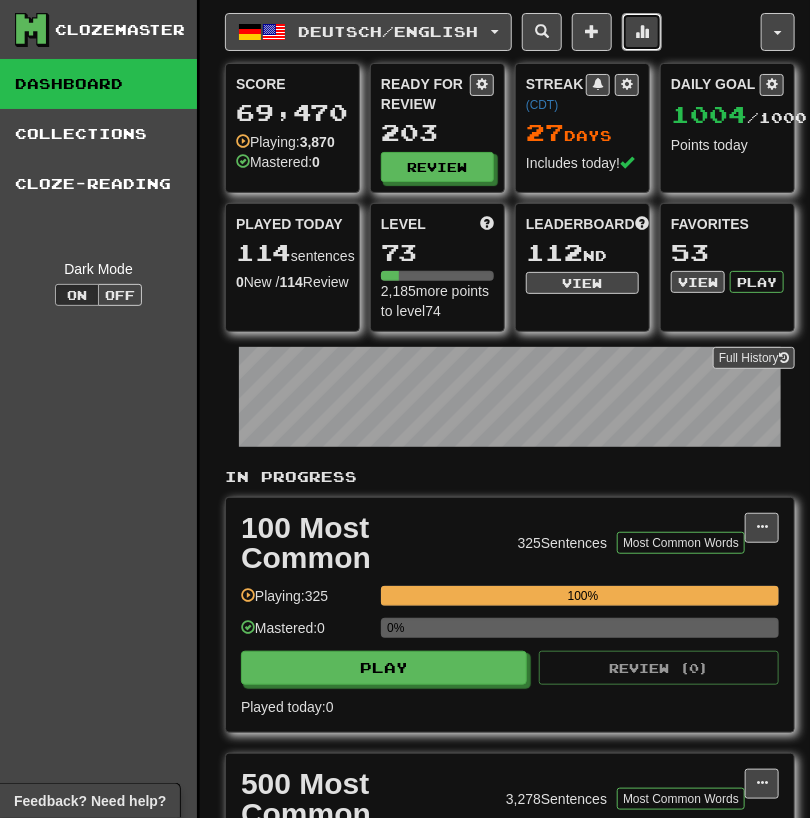 click at bounding box center [642, 32] 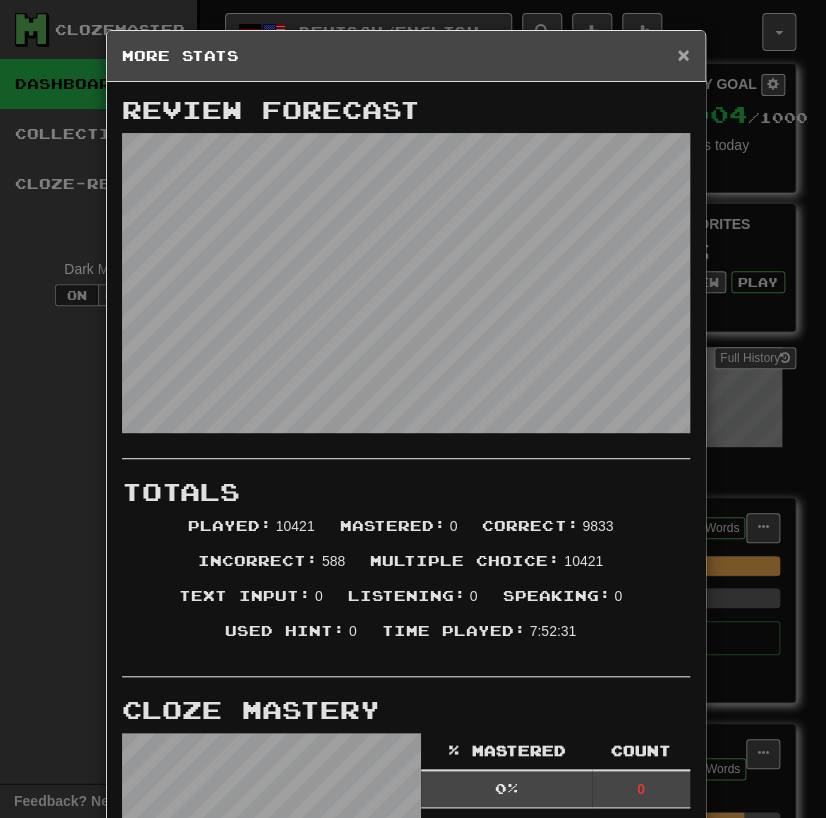 click on "×" at bounding box center (683, 54) 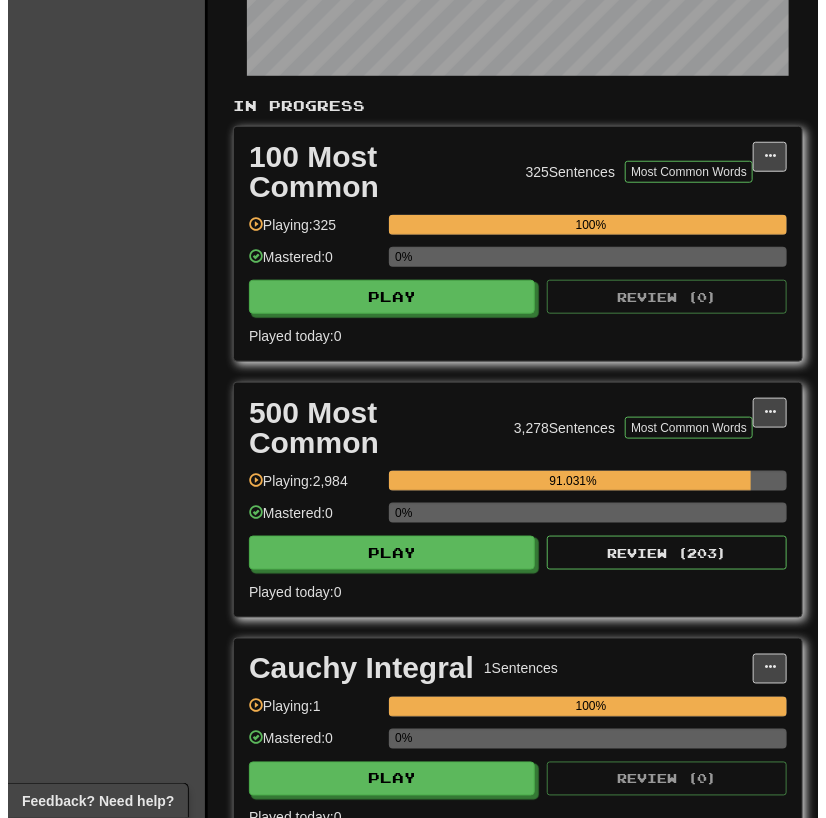 scroll, scrollTop: 592, scrollLeft: 0, axis: vertical 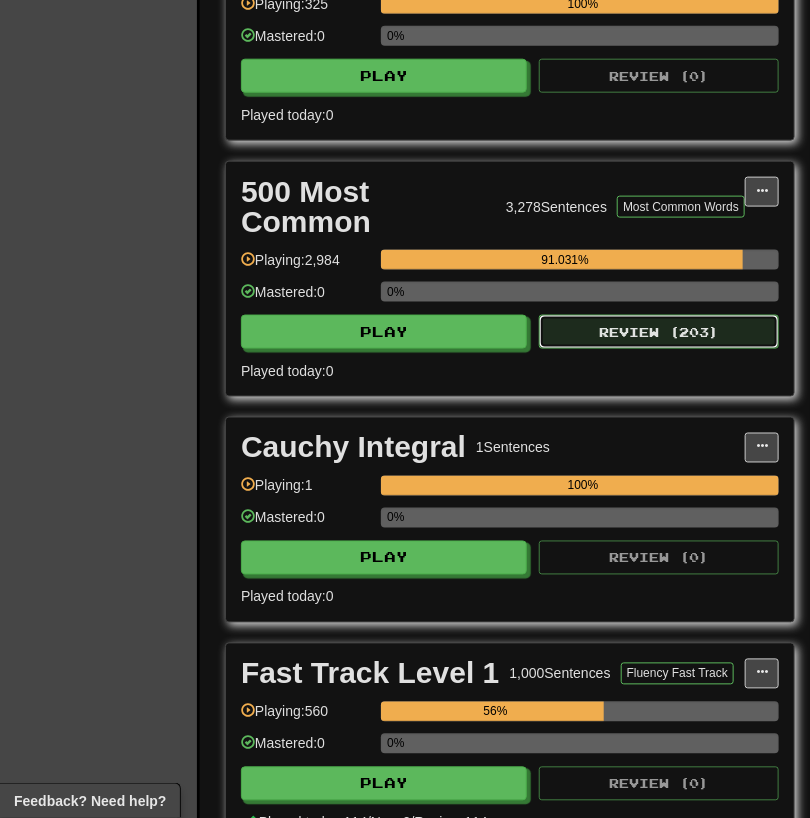 click on "Review ( 203 )" at bounding box center (659, 332) 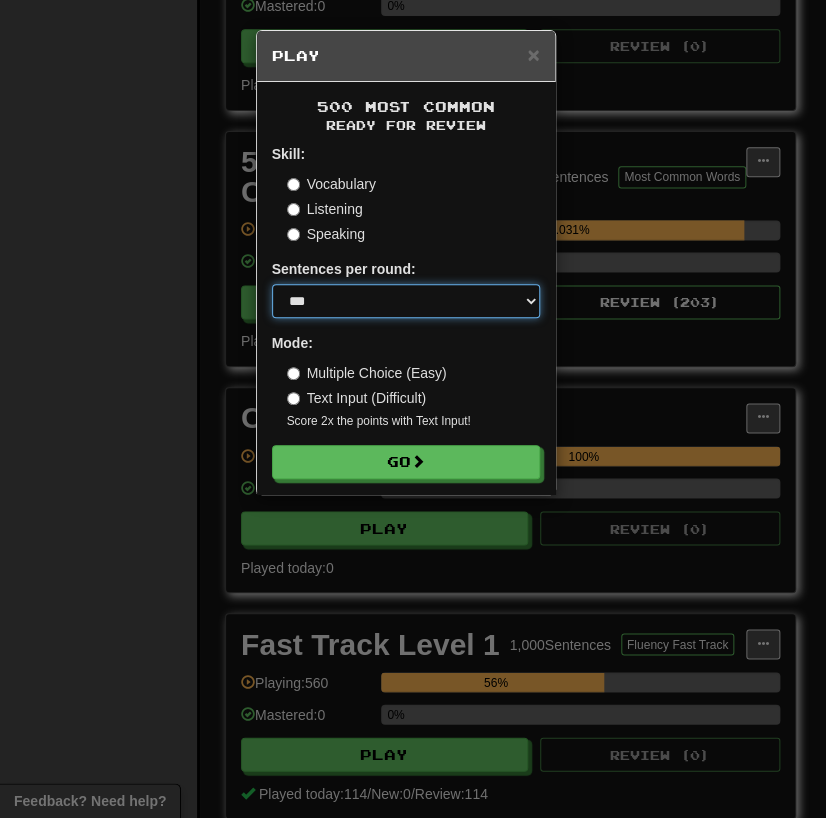 click on "* ** ** ** ** ** *** ********" at bounding box center (406, 301) 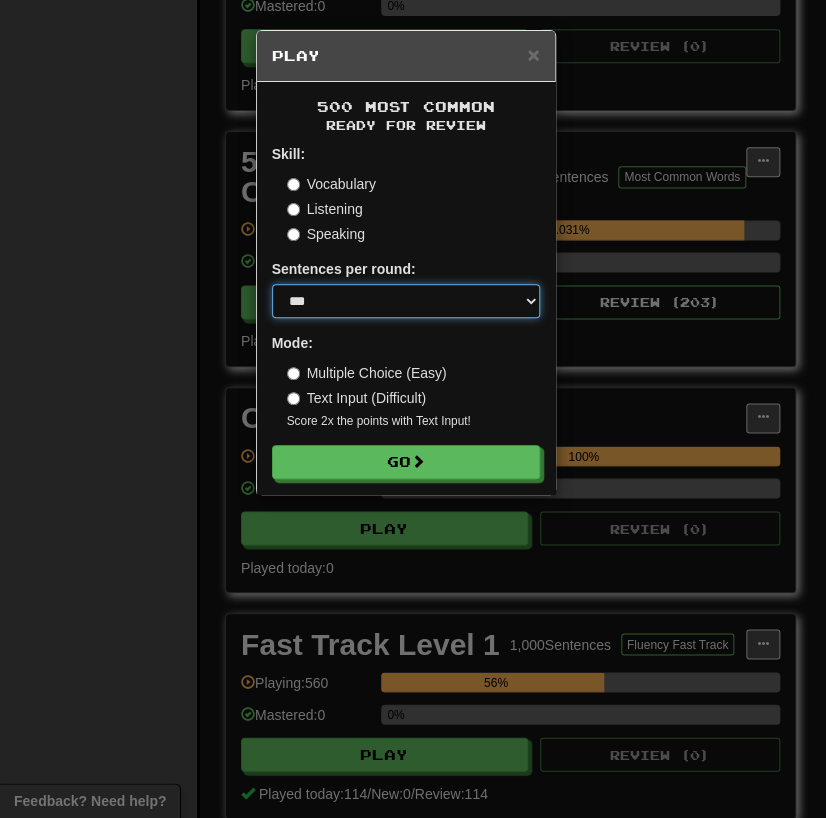 select on "********" 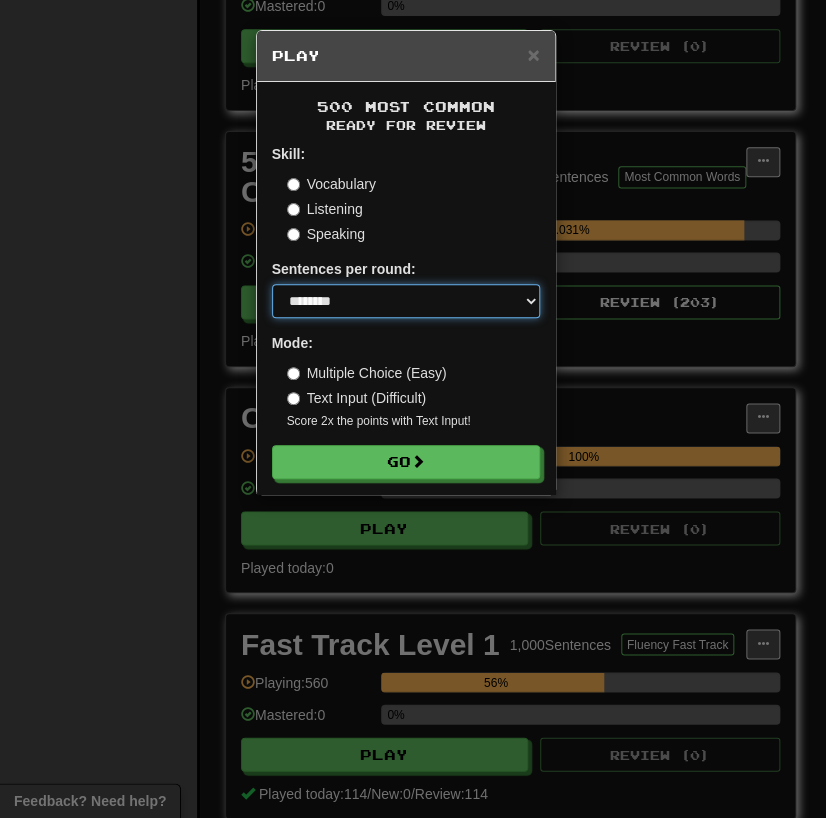 click on "* ** ** ** ** ** *** ********" at bounding box center [406, 301] 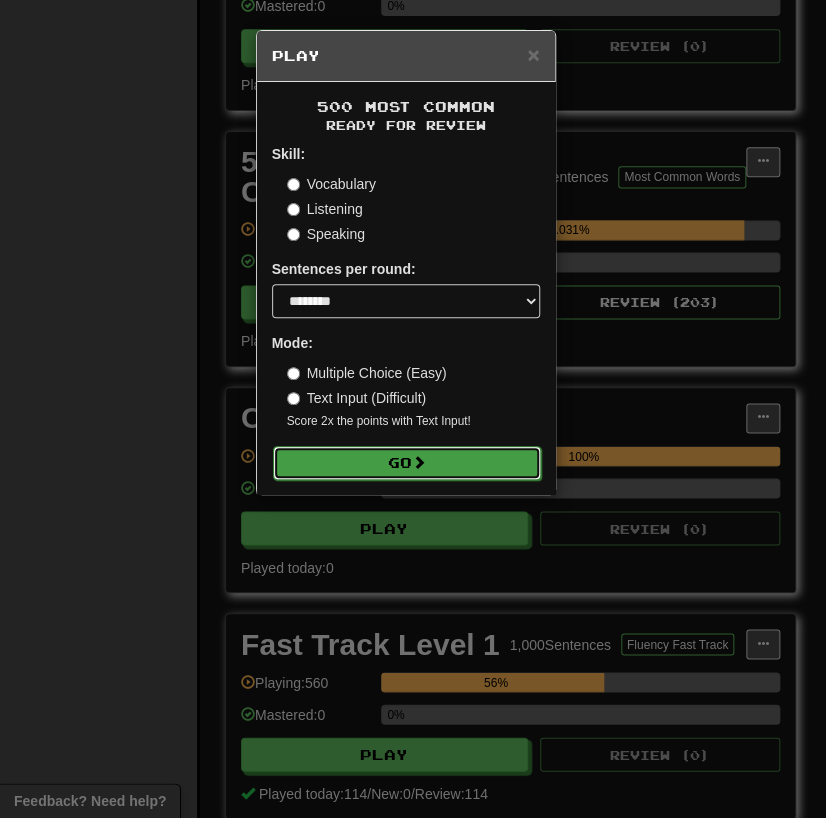 click on "Go" at bounding box center [407, 463] 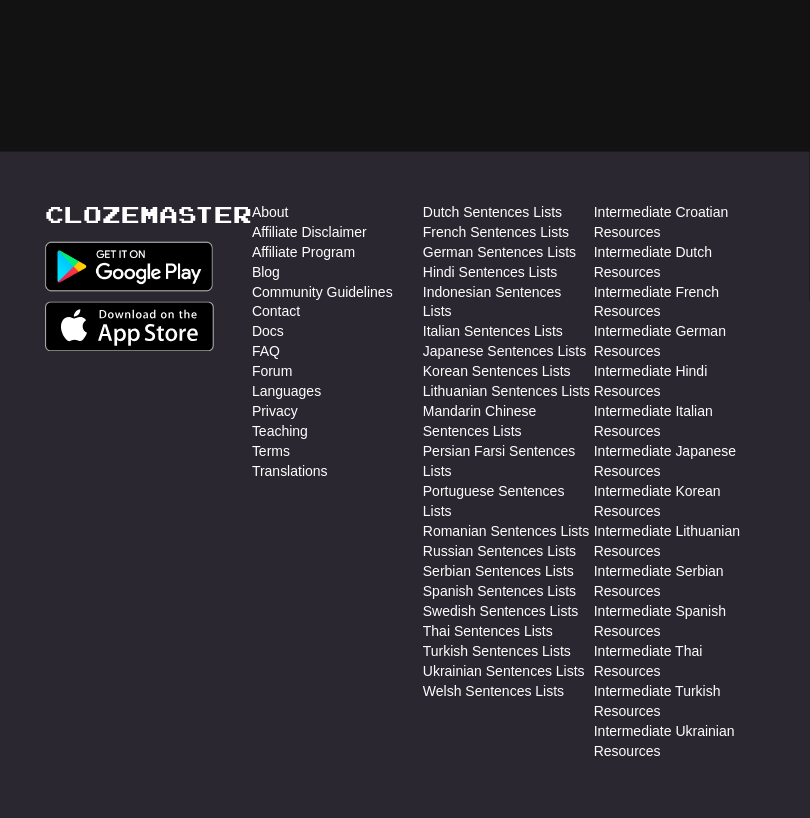 scroll, scrollTop: 0, scrollLeft: 0, axis: both 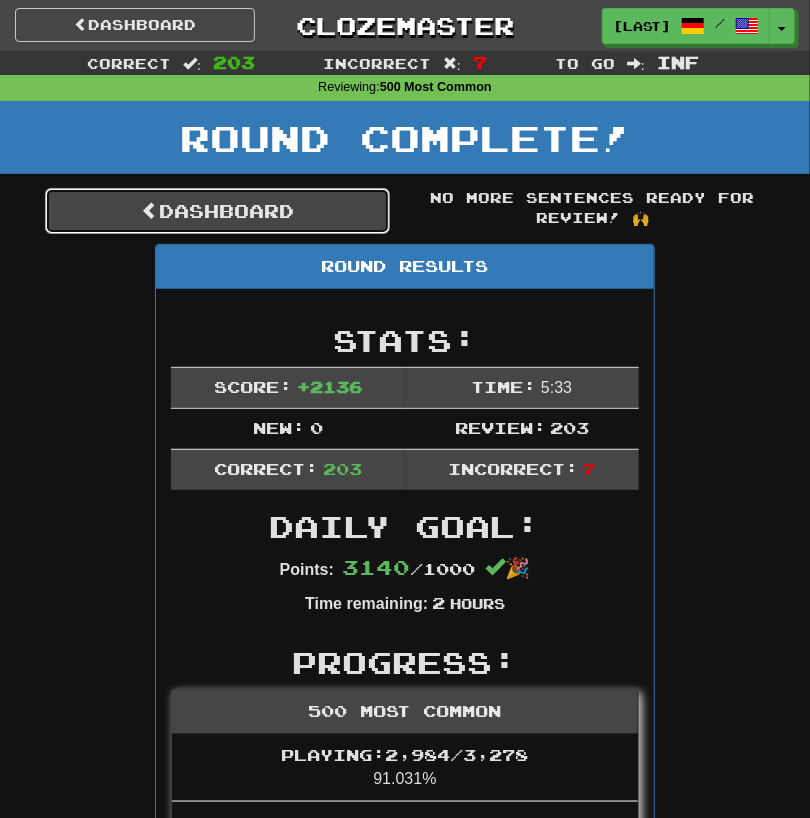 click on "Dashboard" at bounding box center (217, 211) 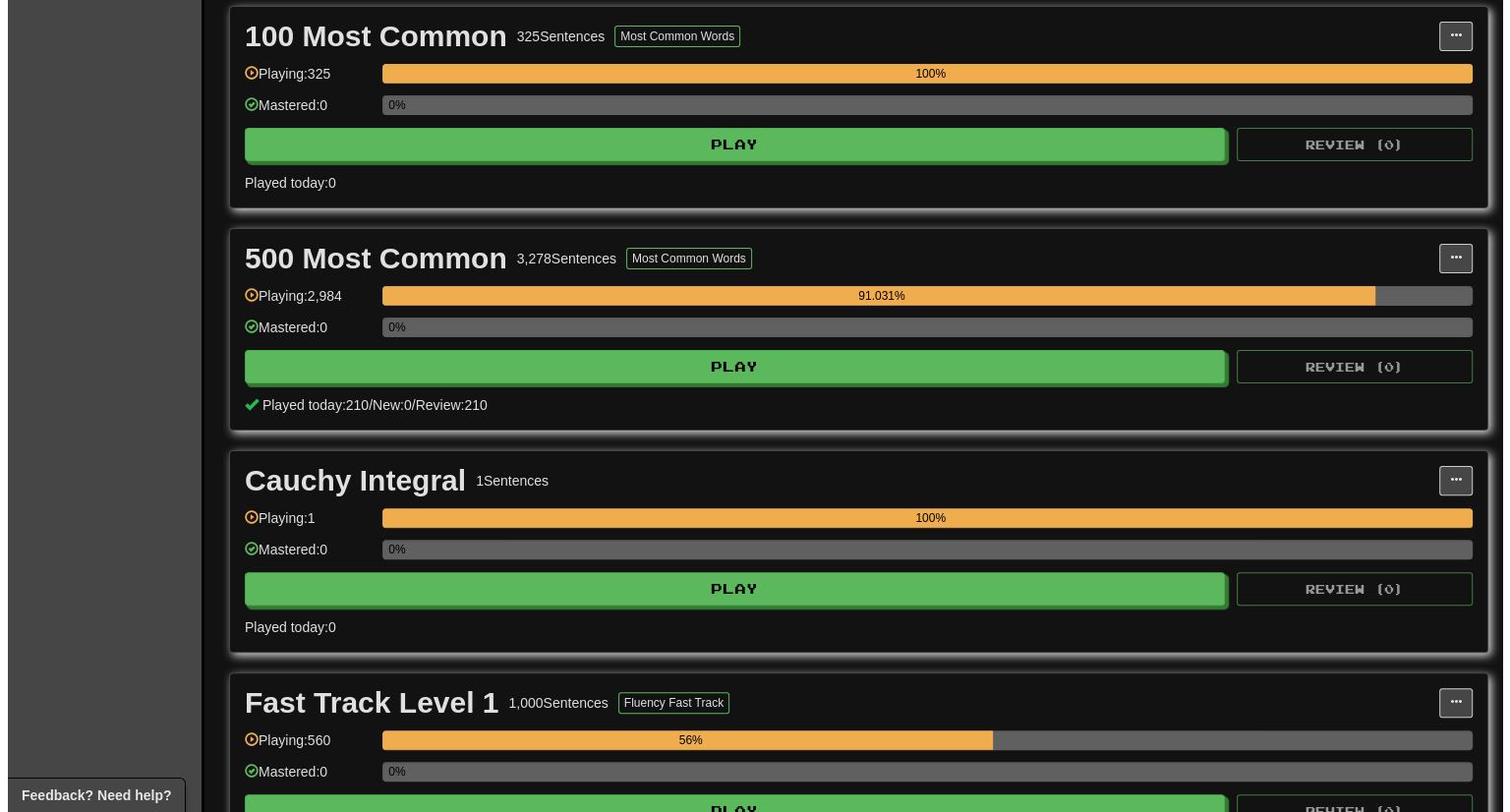 scroll, scrollTop: 523, scrollLeft: 0, axis: vertical 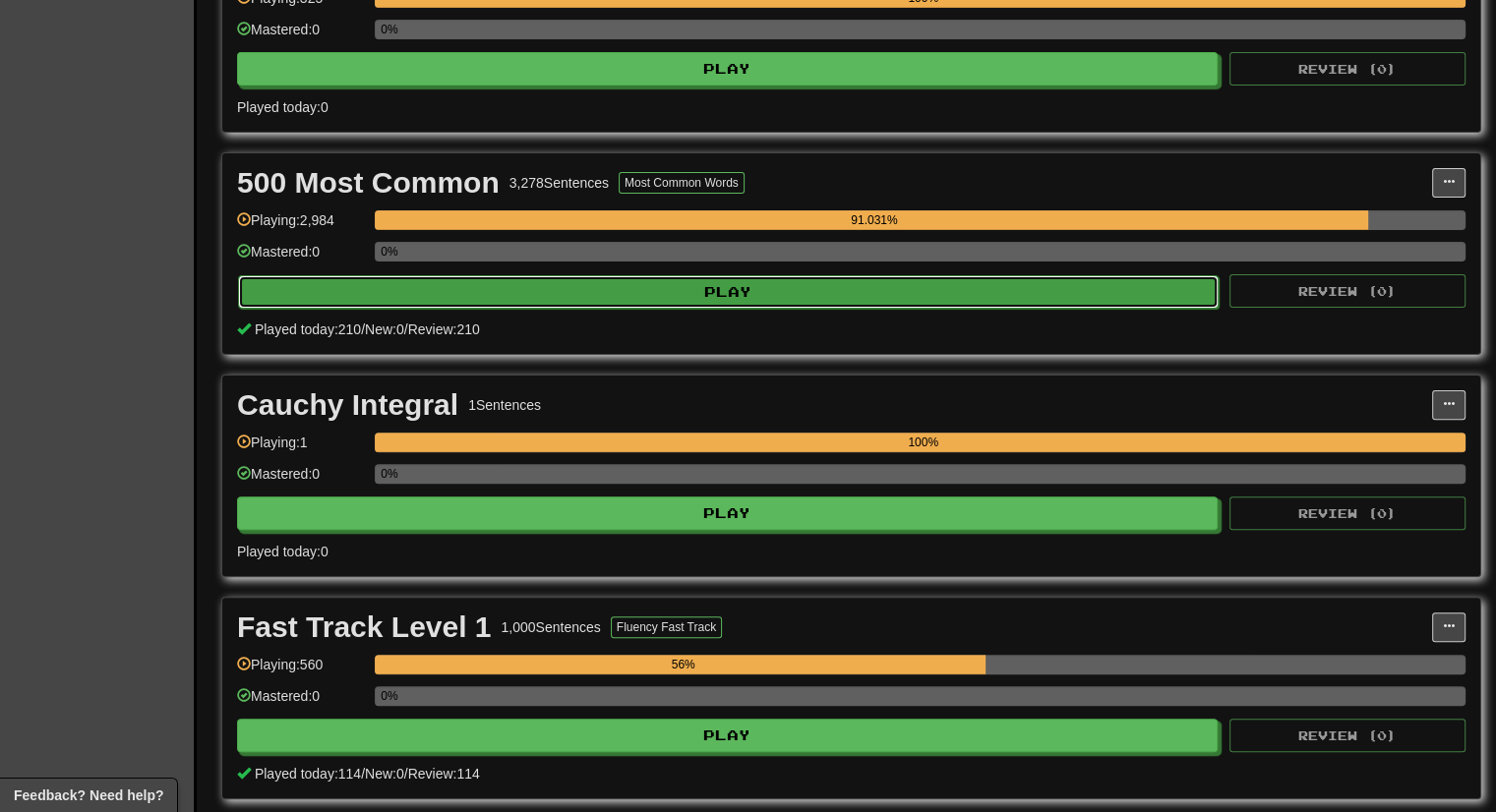 click on "Play" at bounding box center (728, 292) 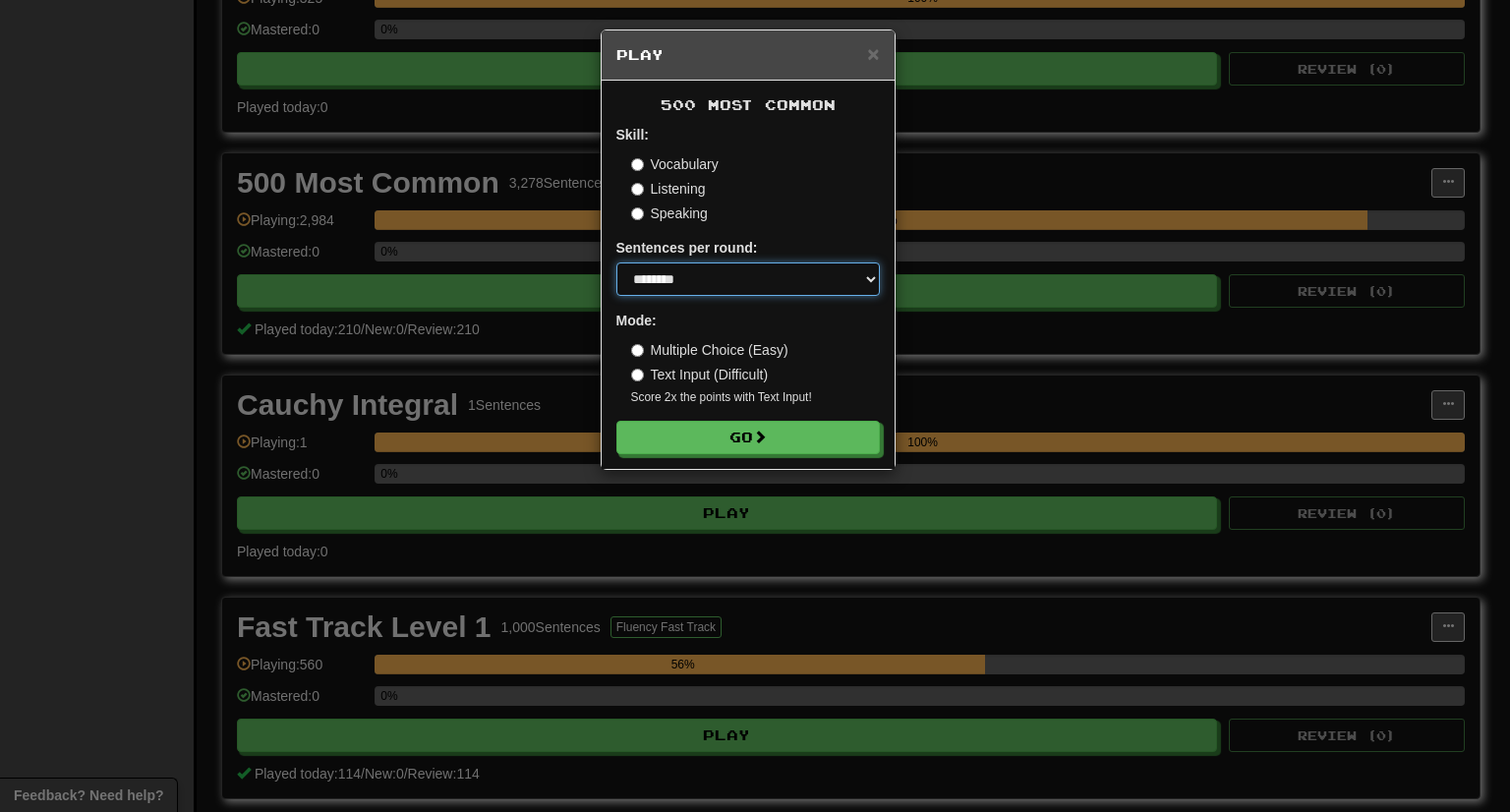 click on "* ** ** ** ** ** *** ********" at bounding box center [748, 279] 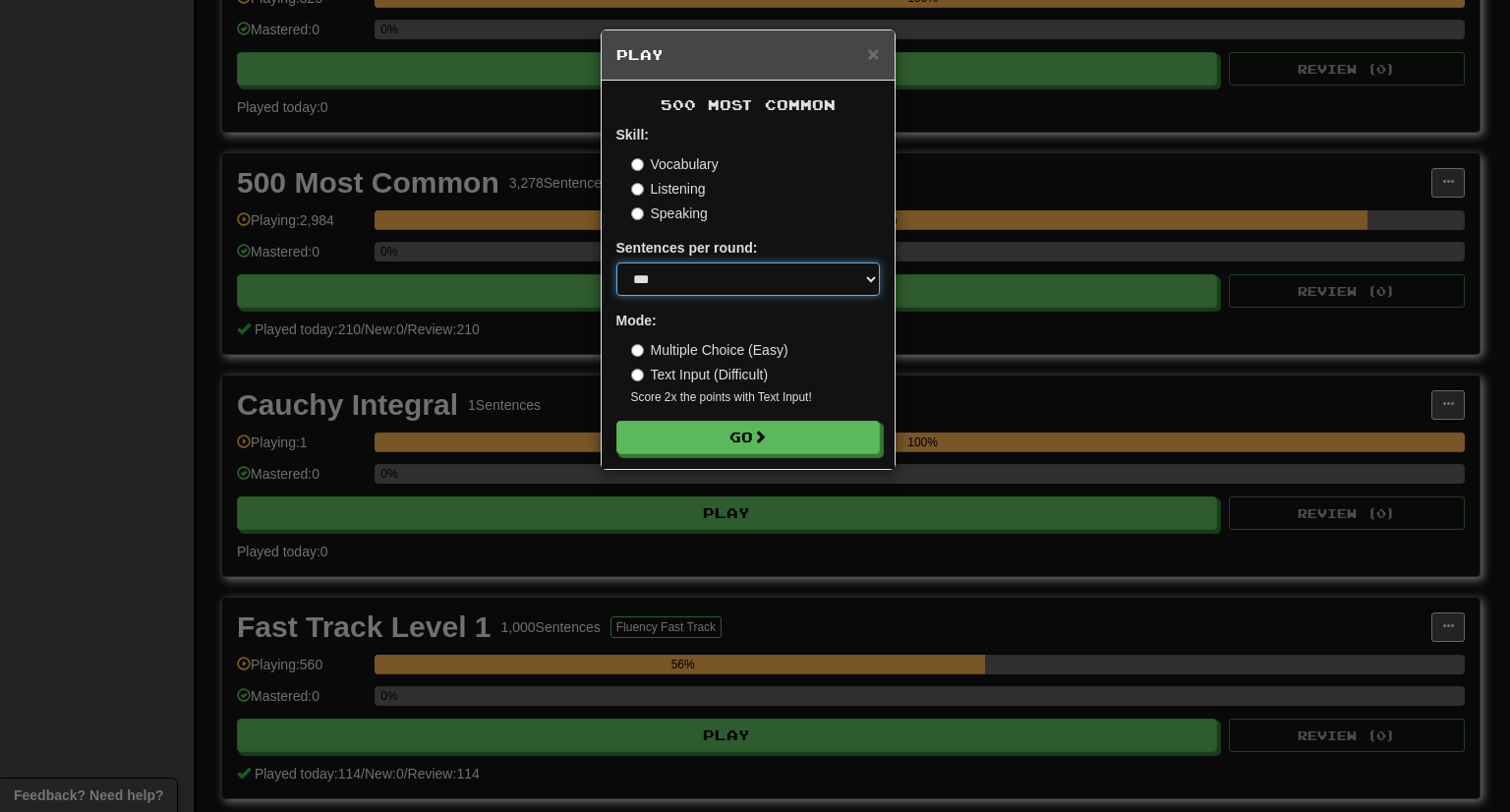click on "* ** ** ** ** ** *** ********" at bounding box center [748, 279] 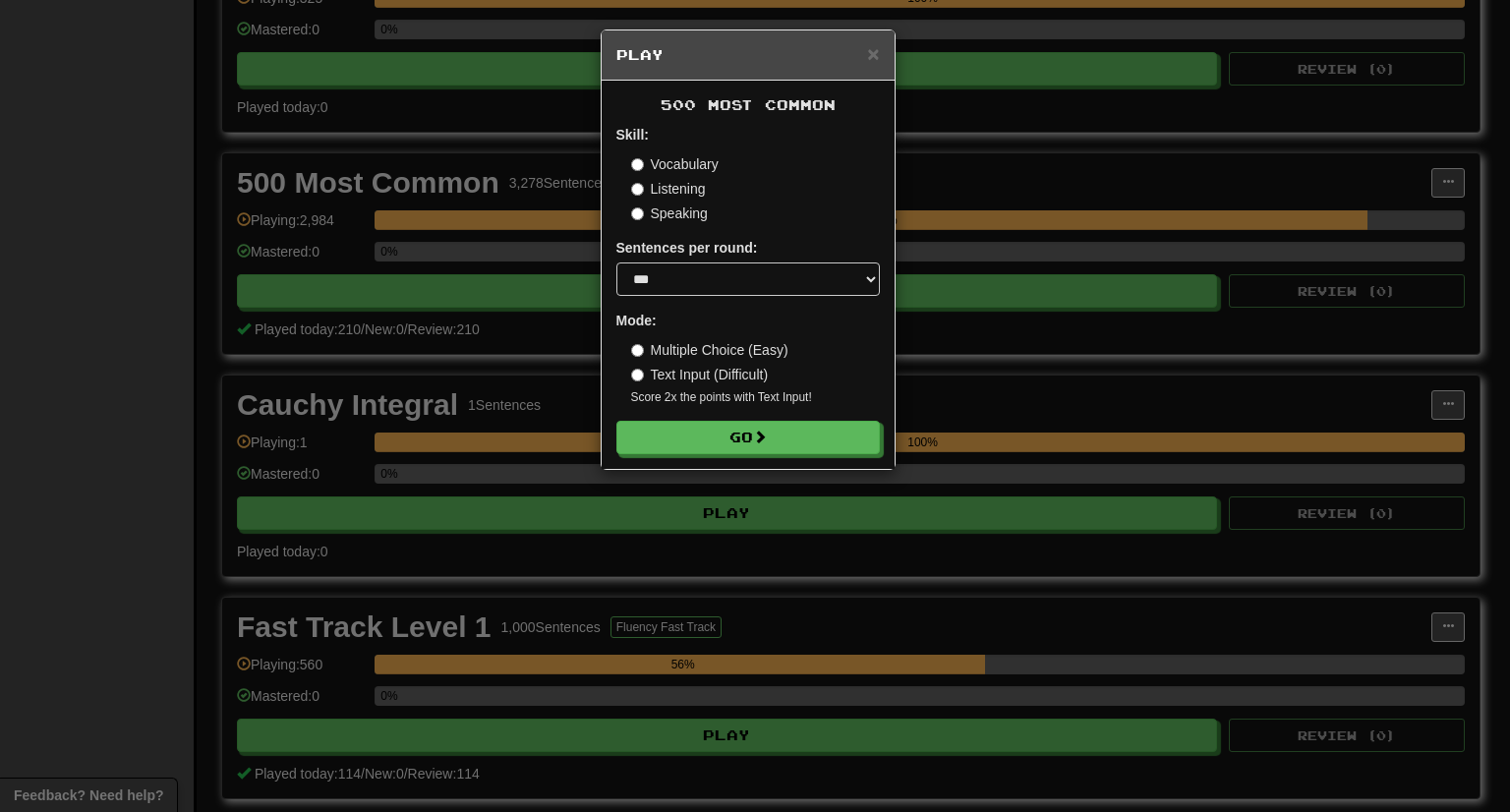 click on "Skill: Vocabulary Listening Speaking Sentences per round: * ** ** ** ** ** *** ******** Mode: Multiple Choice (Easy) Text Input (Difficult) Score 2x the points with Text Input ! Go" at bounding box center [748, 289] 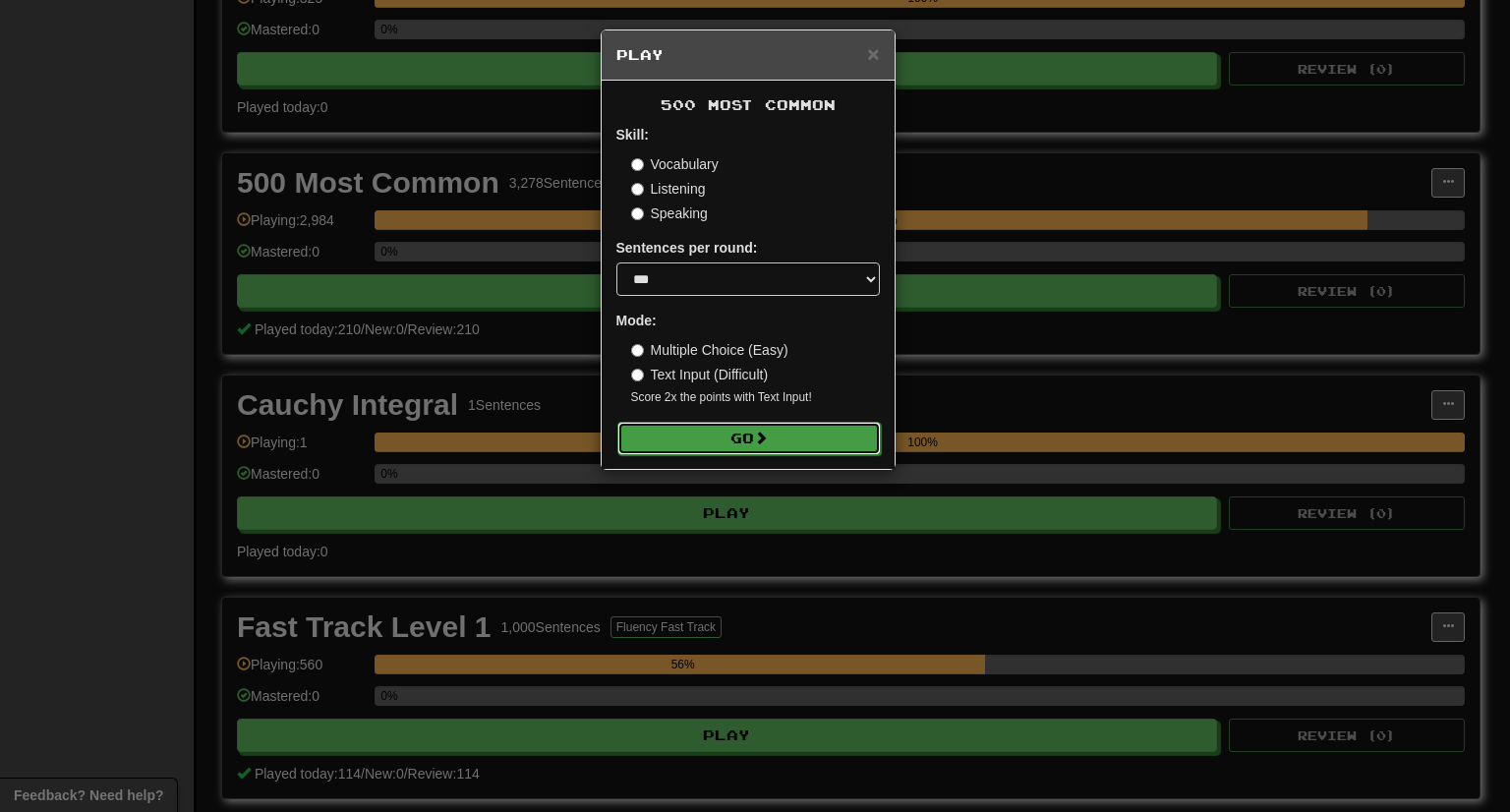 click on "Go" at bounding box center (749, 438) 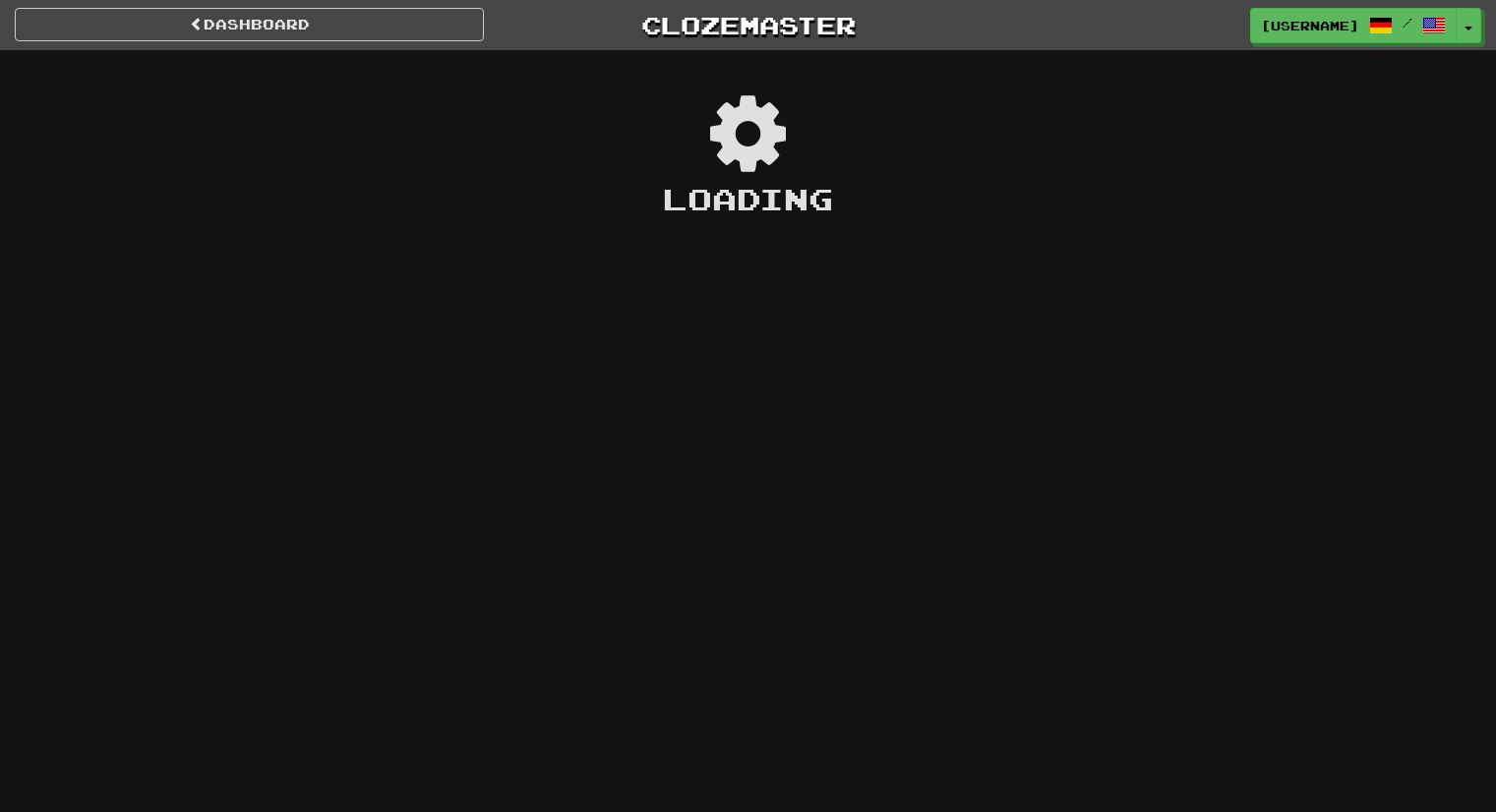 scroll, scrollTop: 0, scrollLeft: 0, axis: both 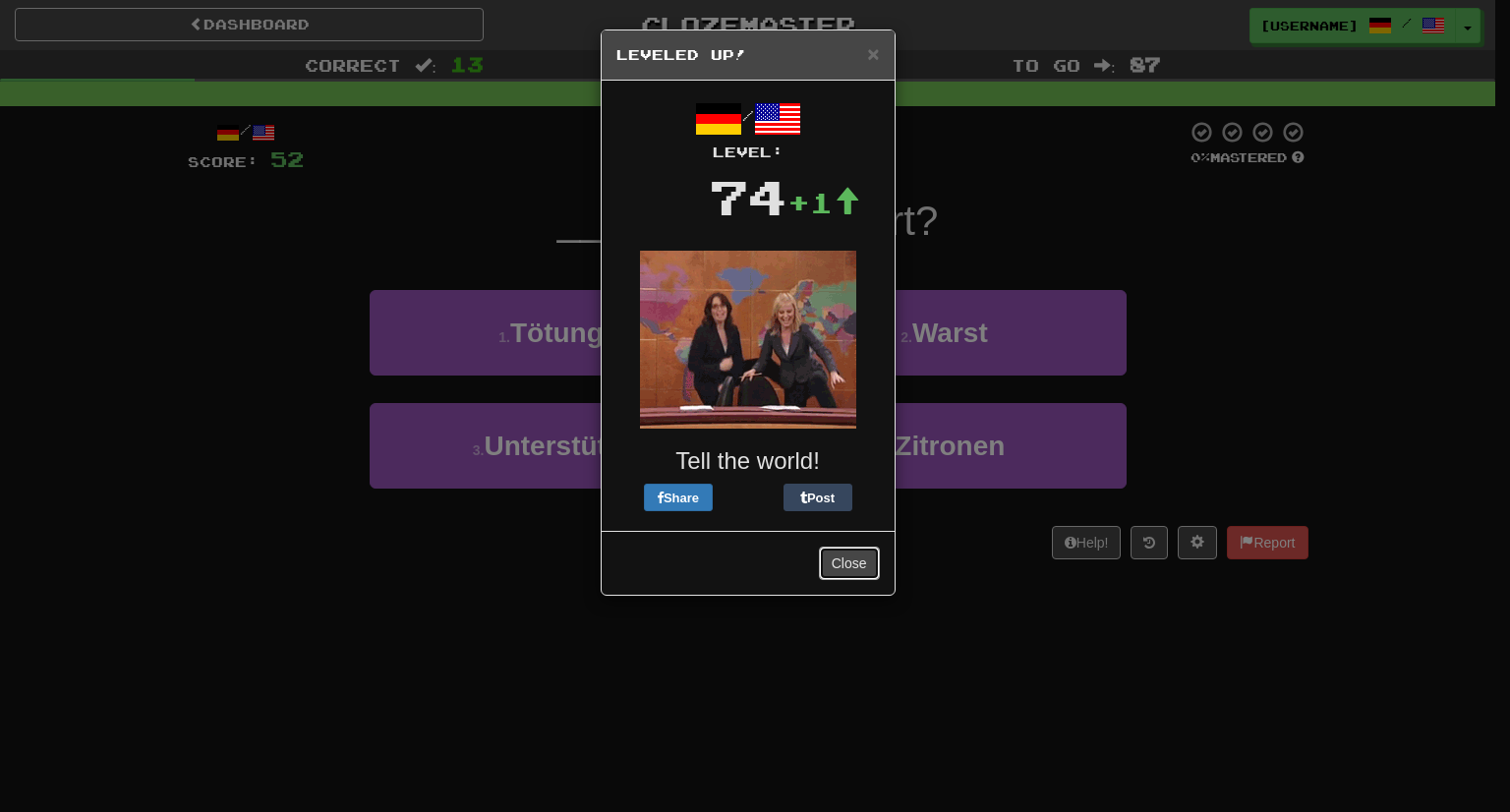 click on "Close" at bounding box center [849, 563] 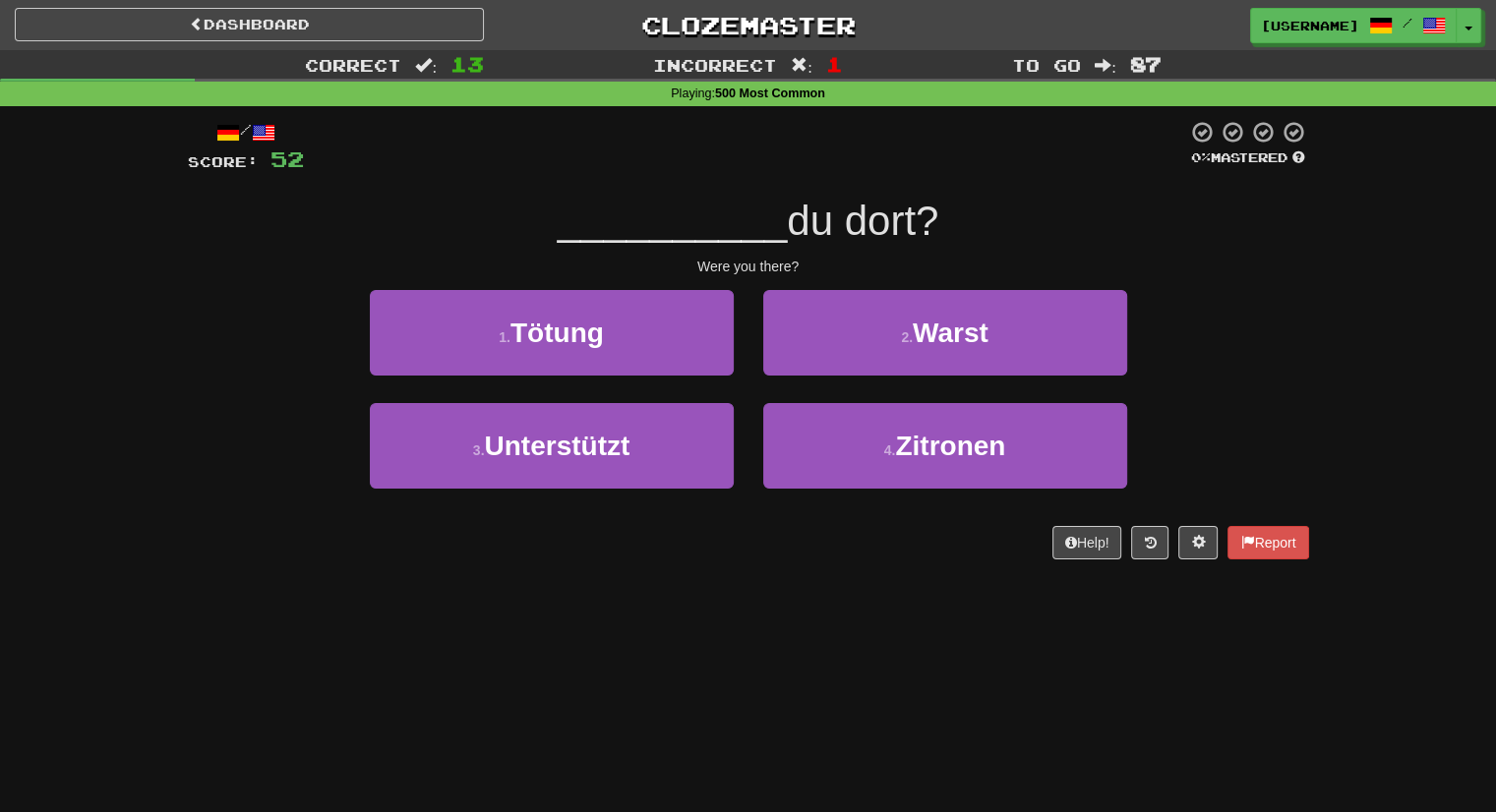 click on "/  Score:   52 0 %  Mastered __________  du dort? Were you there? 1 .  Tötung 2 .  Warst 3 .  Unterstützt 4 .  Zitronen  Help!  Report" at bounding box center (748, 346) 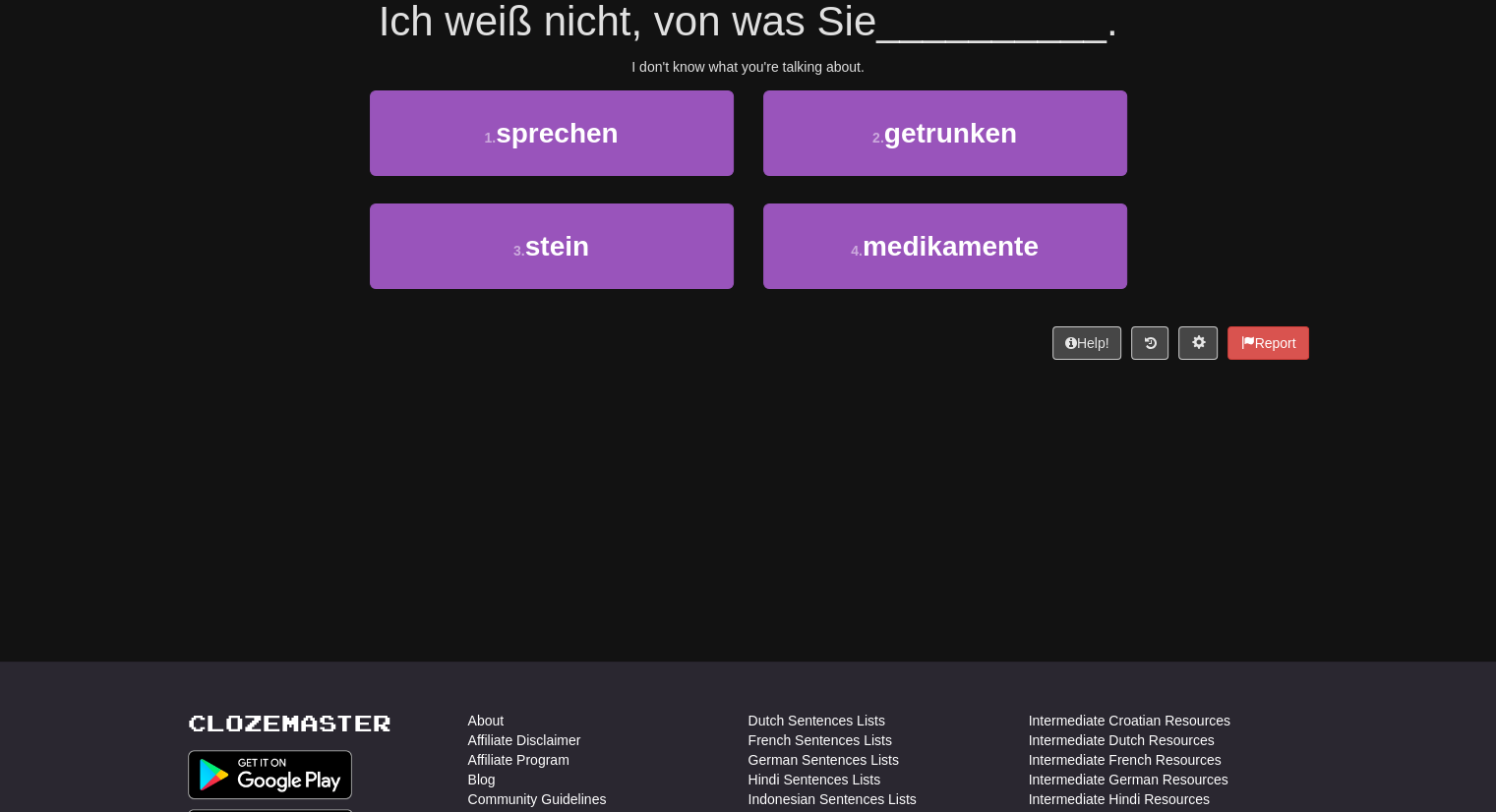scroll, scrollTop: 0, scrollLeft: 0, axis: both 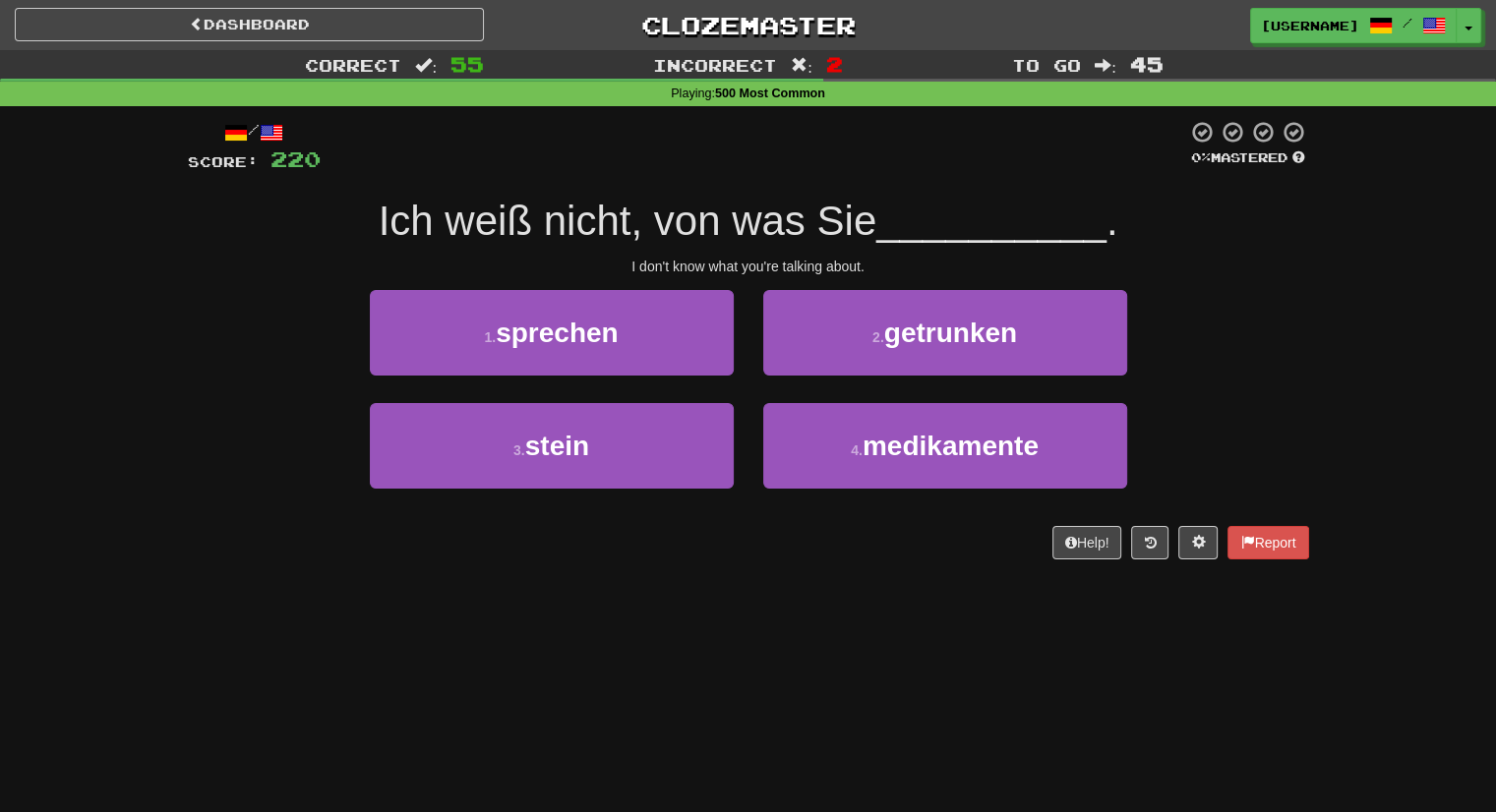 click on "Dashboard
Clozemaster
jtrankin
/
Toggle Dropdown
Dashboard
Leaderboard
Activity Feed
Notifications
Profile
Discussions
Deutsch
/
English
Streak:
27
Review:
0
Daily Goal:  3140 /1000
Languages
Account
Logout
jtrankin
/
Toggle Dropdown
Dashboard
Leaderboard
Activity Feed
Notifications
Profile
Discussions
Deutsch
/
English
Streak:
27
Review:
0
Daily Goal:  3140 /1000
Languages
Account
Logout
clozemaster
Correct   :   55 Incorrect   :   2 To go   :   45 Playing :  500 Most Common  /  Score:   220 0 %  Mastered Ich weiß nicht, von was Sie  __________ . I don't know what you're talking about. 1 .  sprechen 2 .  getrunken 3 .  4" at bounding box center [748, 406] 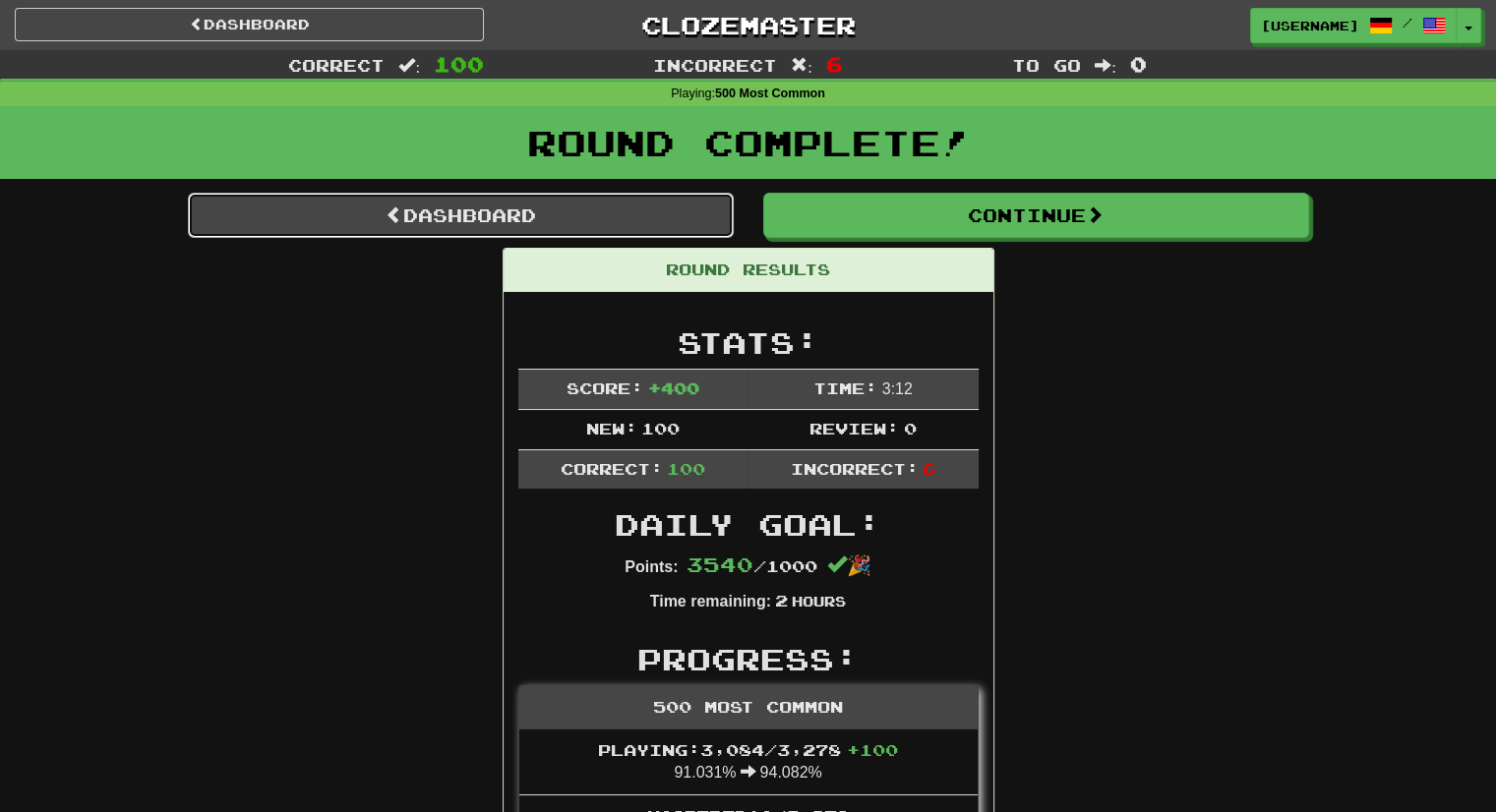 click on "Dashboard" at bounding box center [460, 215] 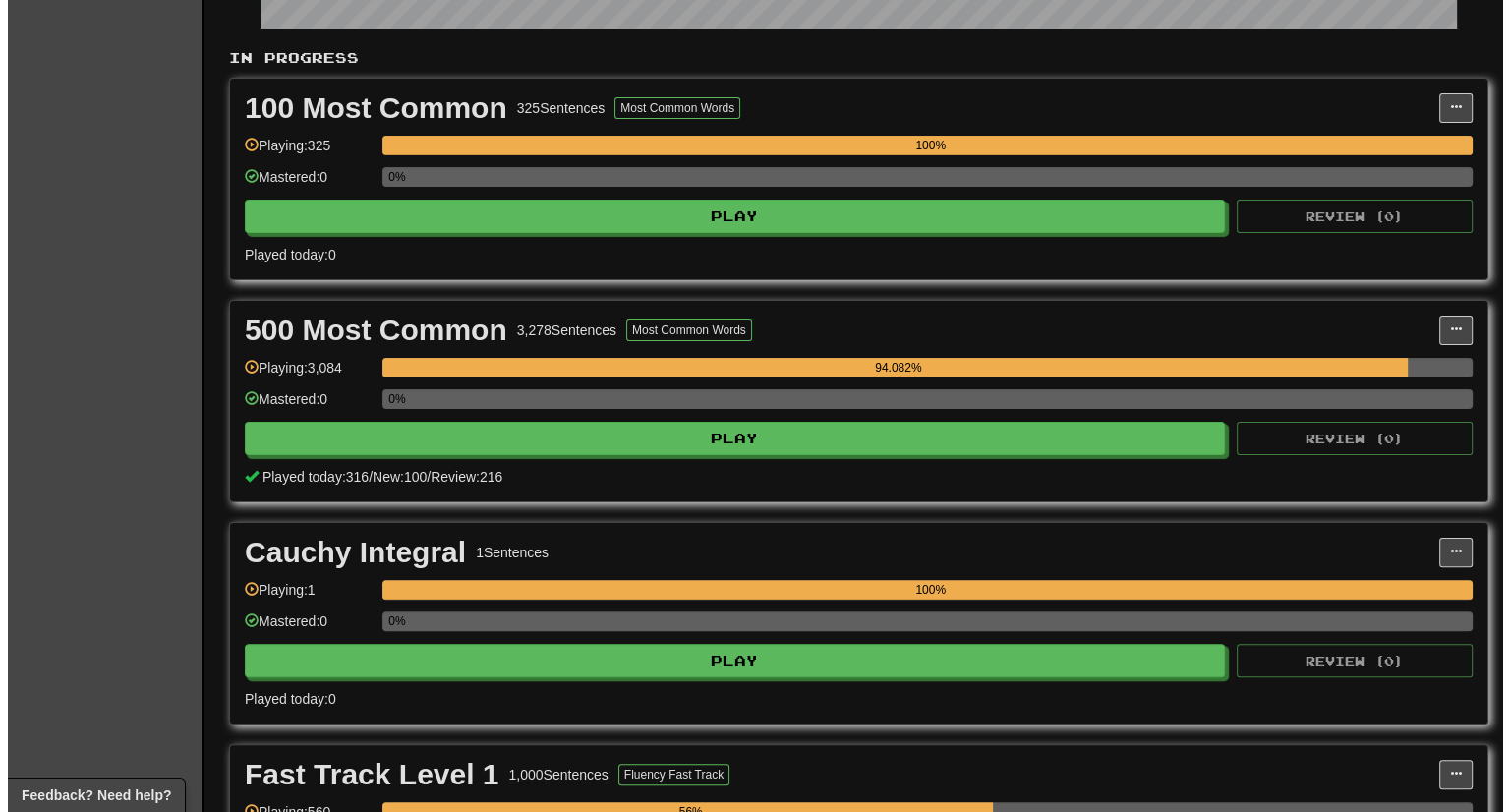 scroll, scrollTop: 334, scrollLeft: 0, axis: vertical 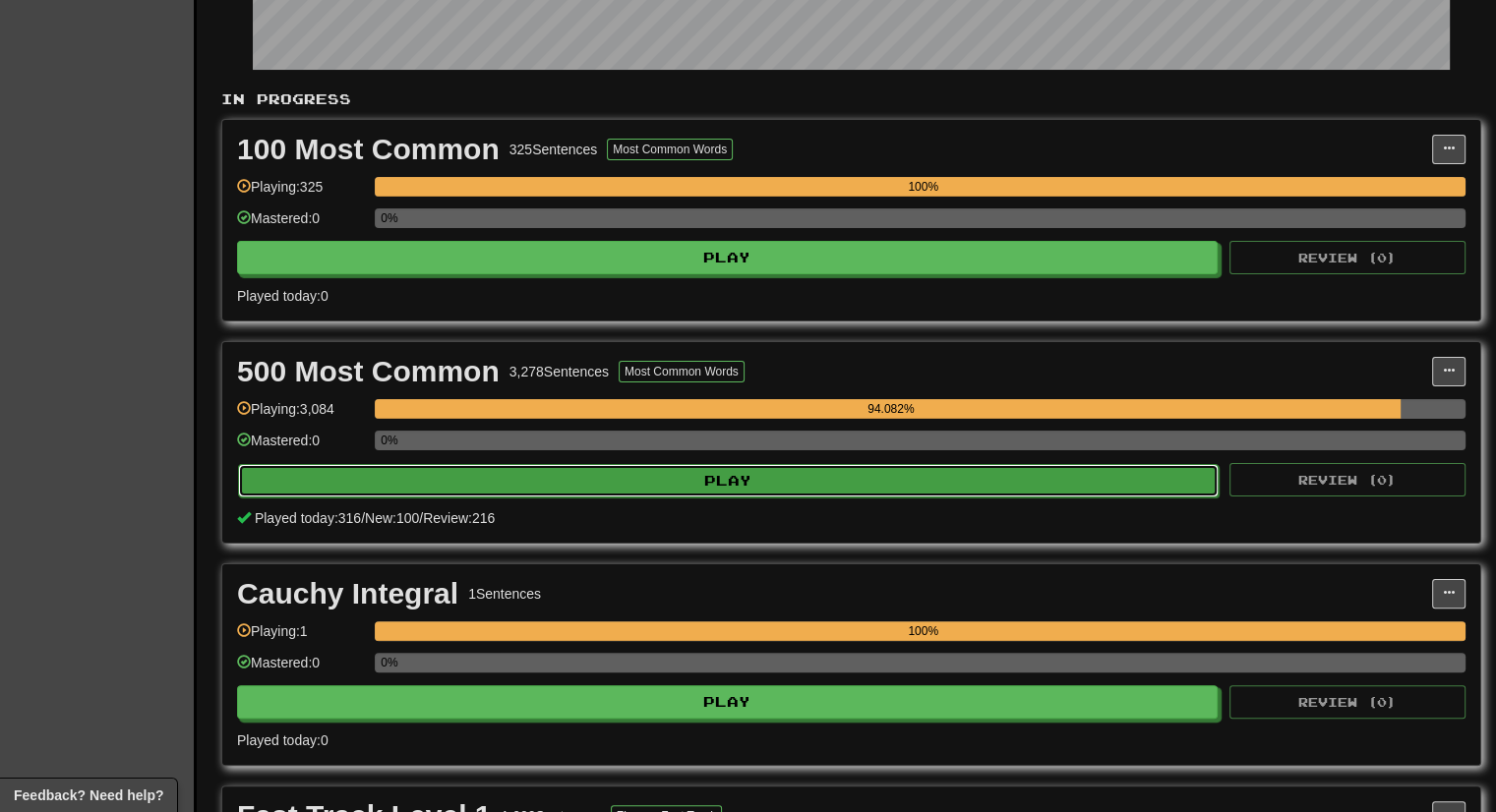 click on "Play" at bounding box center [728, 481] 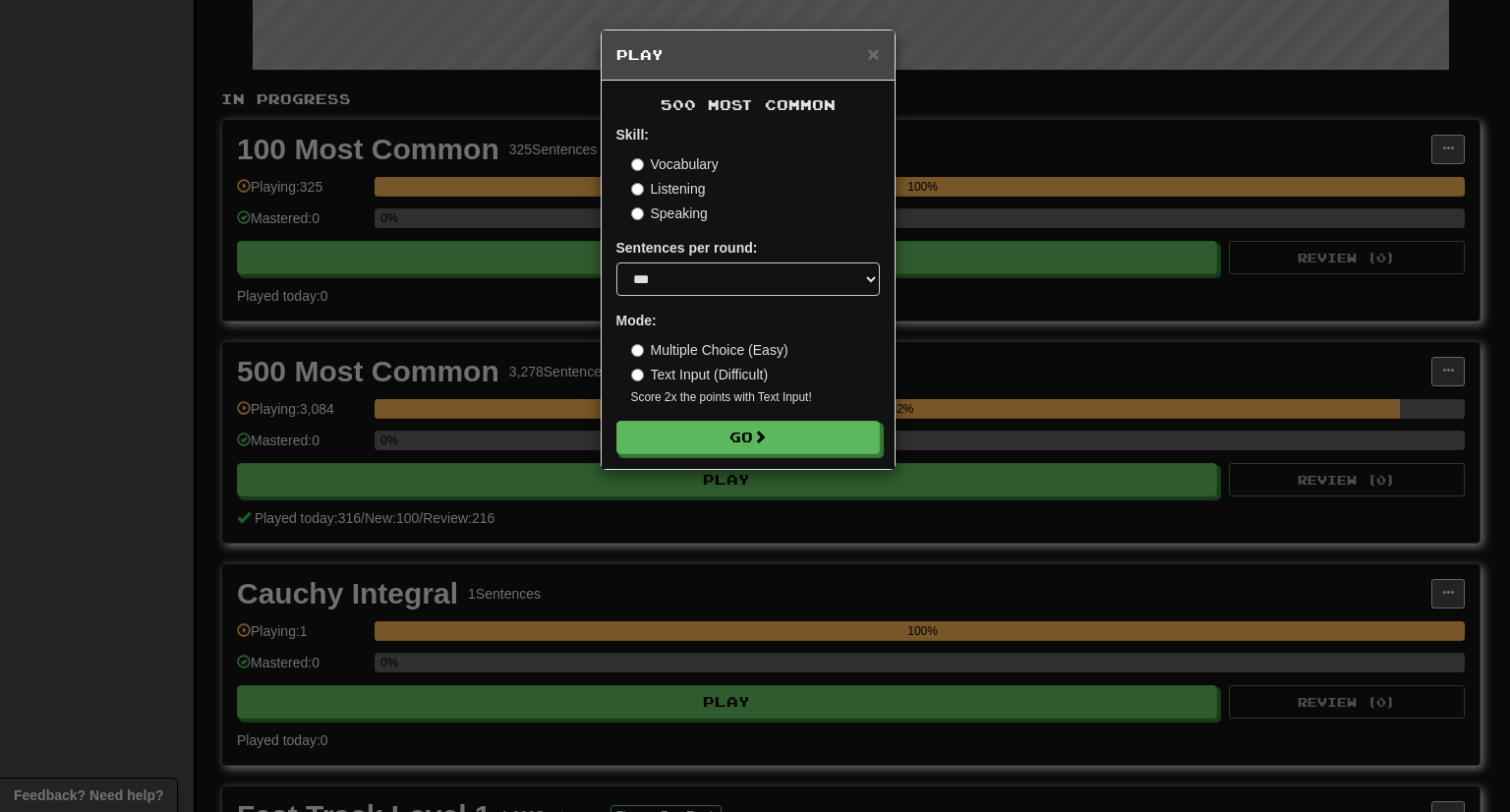 click on "Skill: Vocabulary Listening Speaking Sentences per round: * ** ** ** ** ** *** ******** Mode: Multiple Choice (Easy) Text Input (Difficult) Score 2x the points with Text Input ! Go" at bounding box center [748, 289] 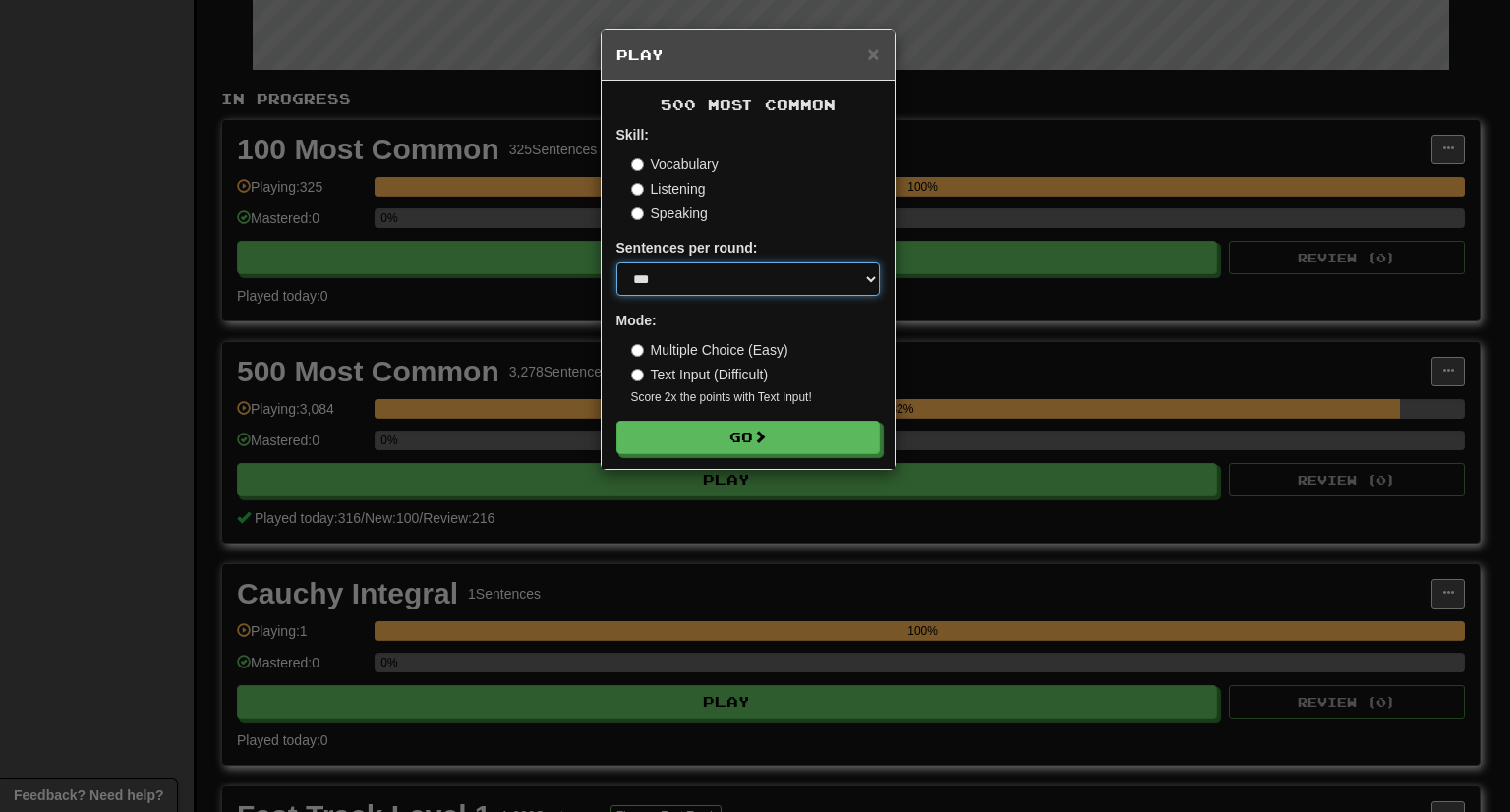 click on "* ** ** ** ** ** *** ********" at bounding box center [748, 279] 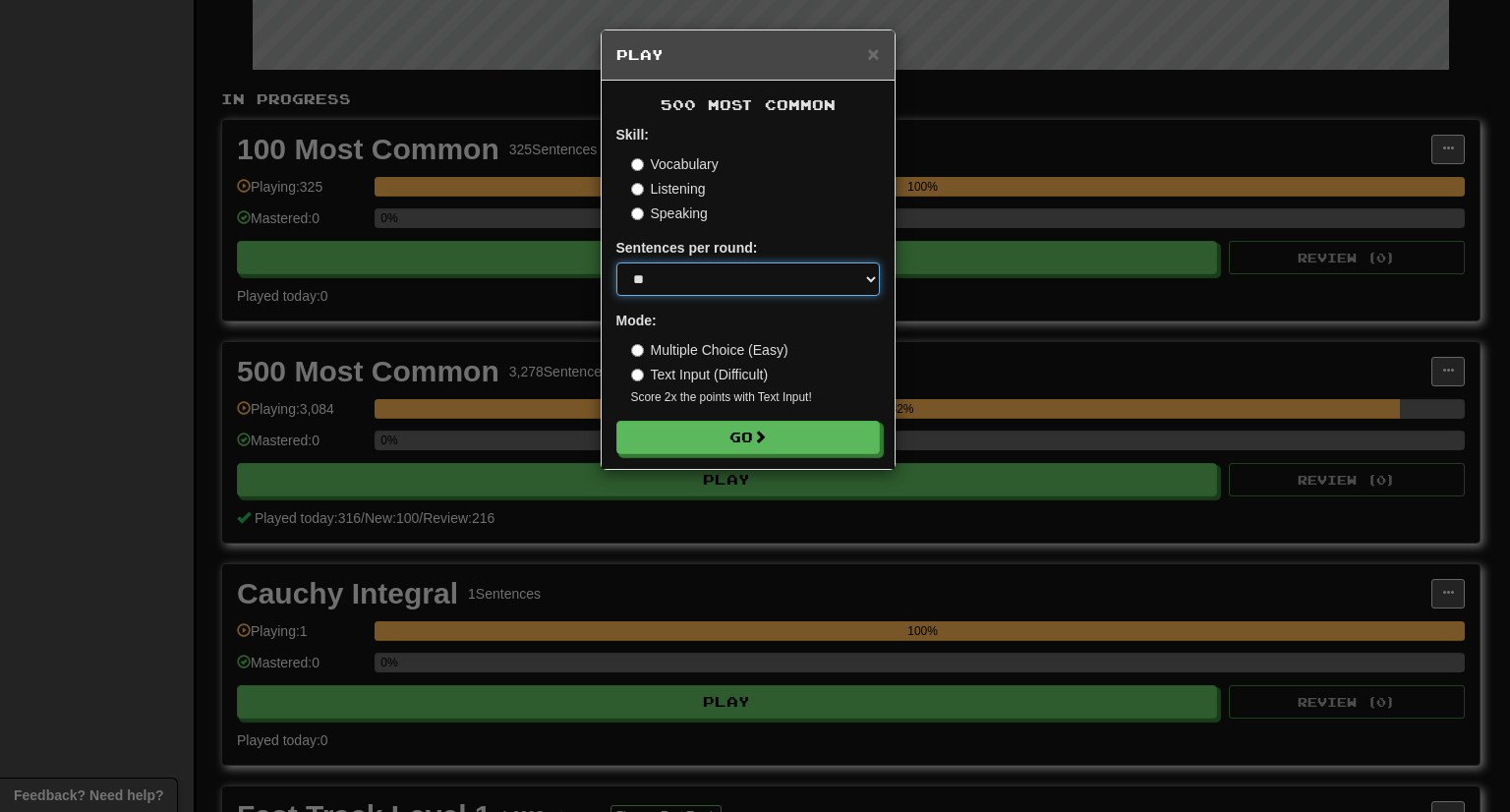 click on "* ** ** ** ** ** *** ********" at bounding box center (748, 279) 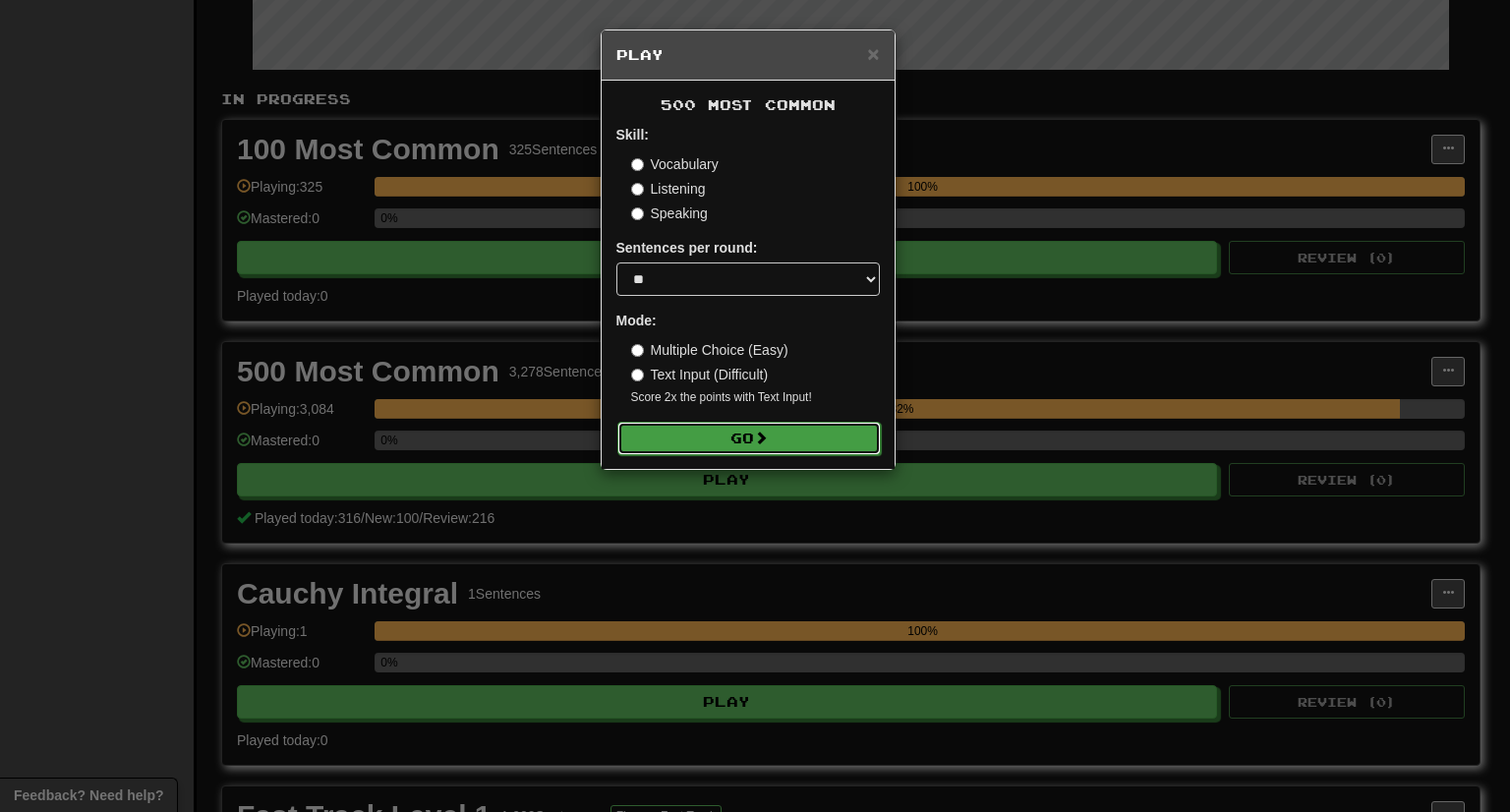 click on "Go" at bounding box center (749, 438) 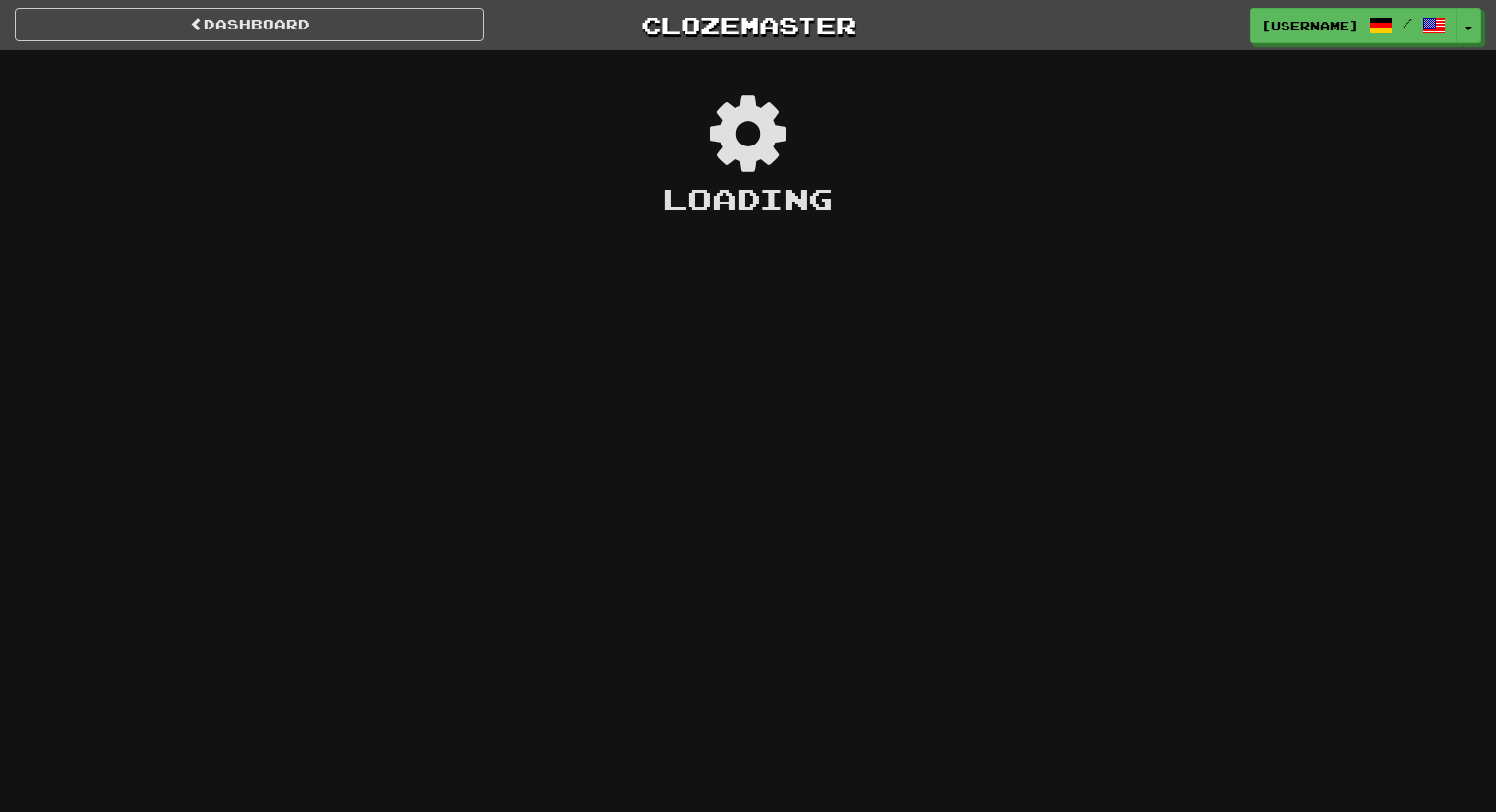 scroll, scrollTop: 0, scrollLeft: 0, axis: both 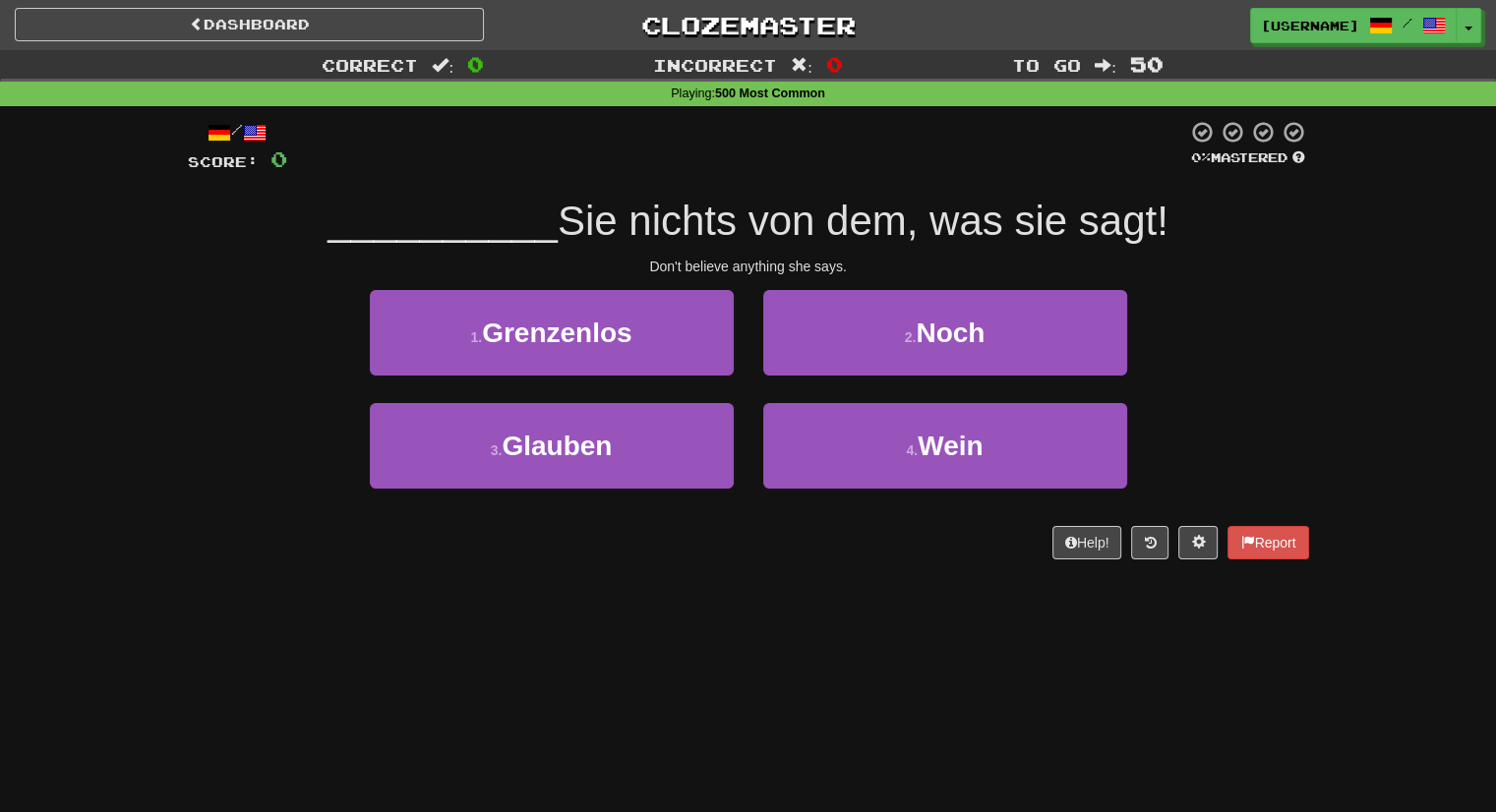 click on "Dashboard
Clozemaster
[USERNAME]
/
Toggle Dropdown
Dashboard
Leaderboard
Activity Feed
Notifications
Profile
Discussions
Deutsch
/
English
Streak:
27
Review:
0
Daily Goal:  3540 /1000
Languages
Account
Logout
[USERNAME]
/
Toggle Dropdown
Dashboard
Leaderboard
Activity Feed
Notifications
Profile
Discussions
Deutsch
/
English
Streak:
27
Review:
0
Daily Goal:  3540 /1000
Languages
Account
Logout
clozemaster
Correct   :   0 Incorrect   :   0 To go   :   50 Playing :  500 Most Common  /  Score:   0 0 %  Mastered __________  Sie nichts von dem, was sie sagt! Don't believe anything she says. 1 .  Grenzenlos 2 .  Noch 3 .  Glauben 4 ." at bounding box center (748, 406) 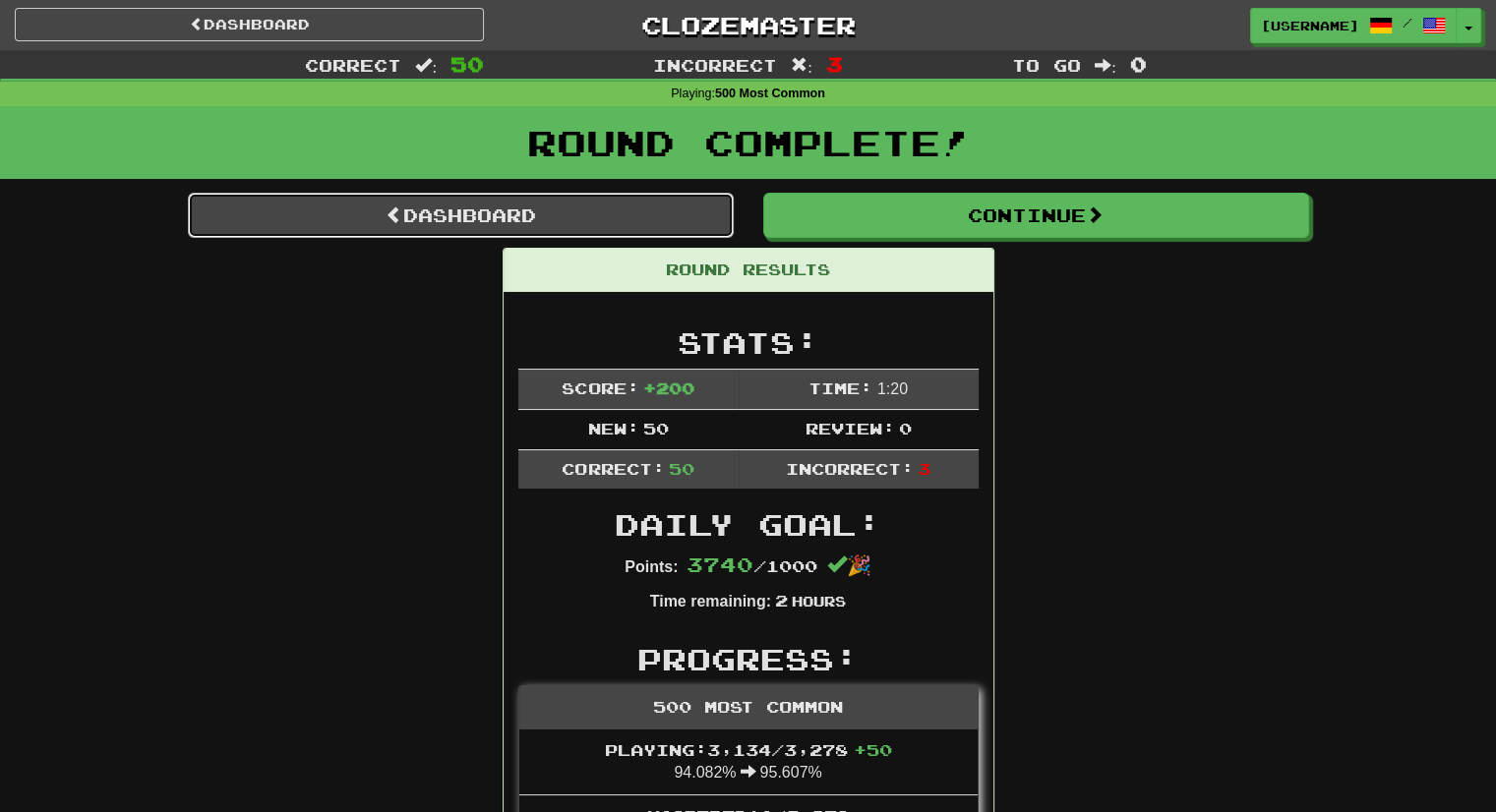 click on "Dashboard" at bounding box center [460, 215] 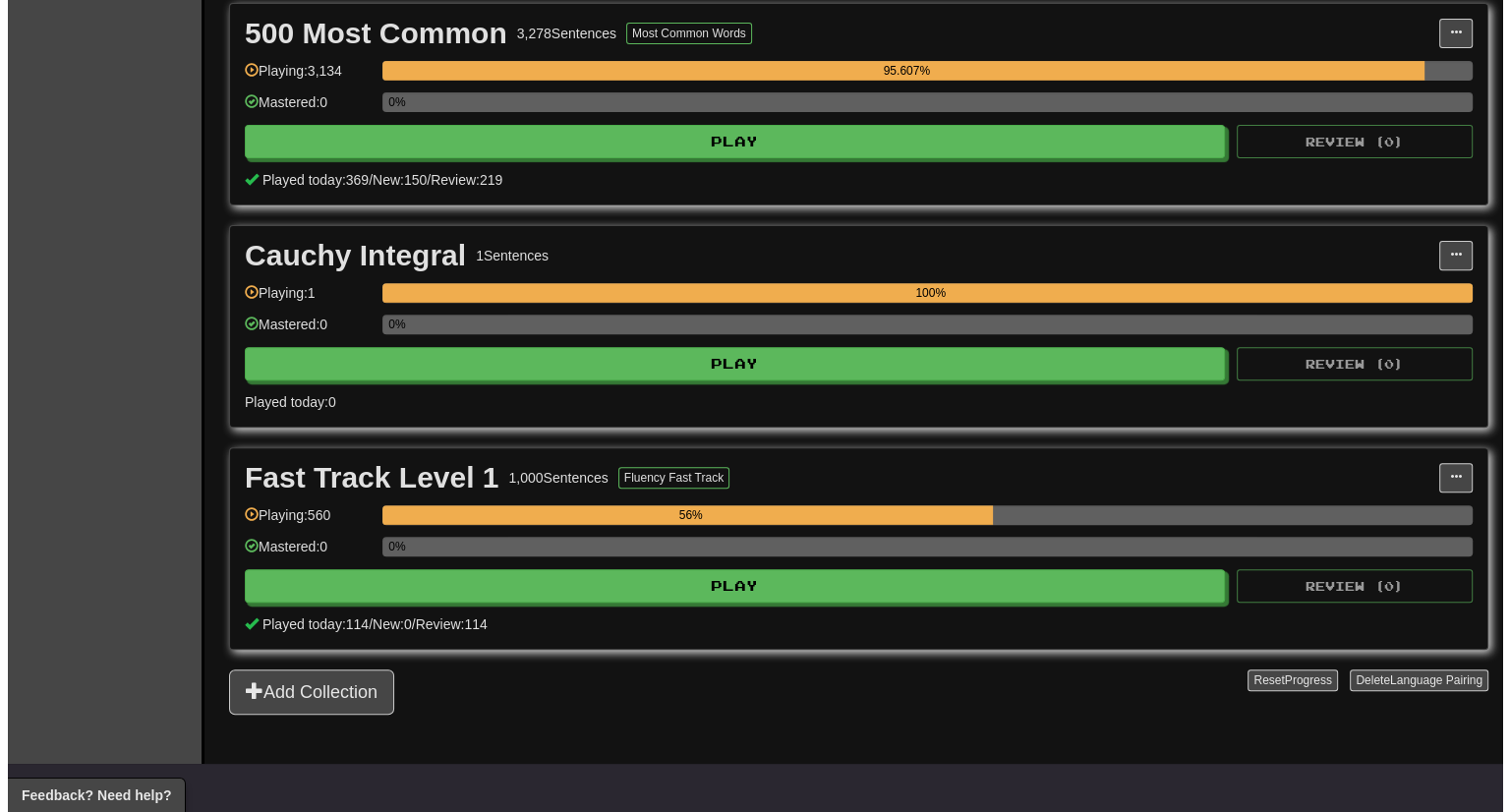 scroll, scrollTop: 674, scrollLeft: 0, axis: vertical 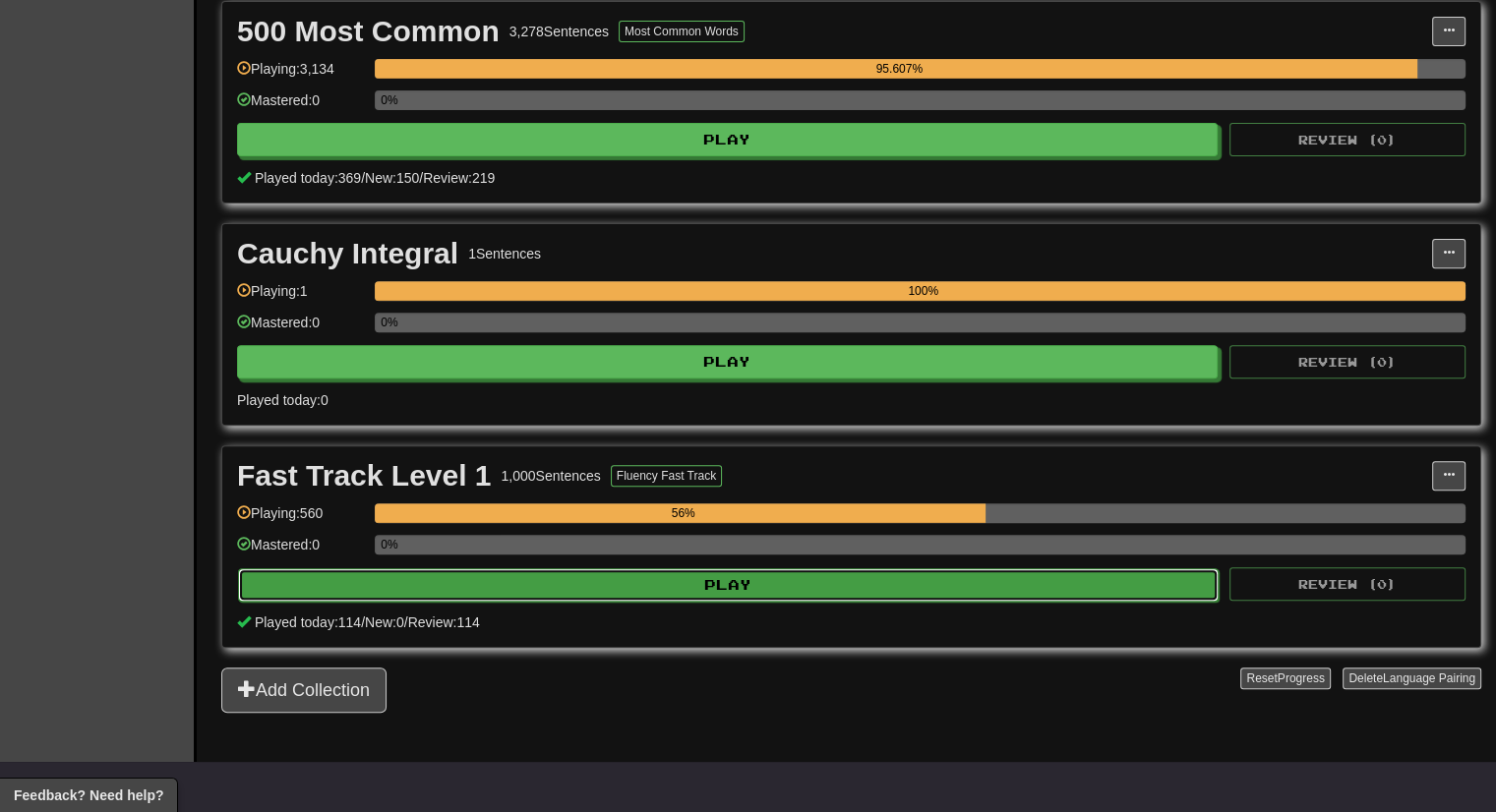 click on "Play" at bounding box center [728, 585] 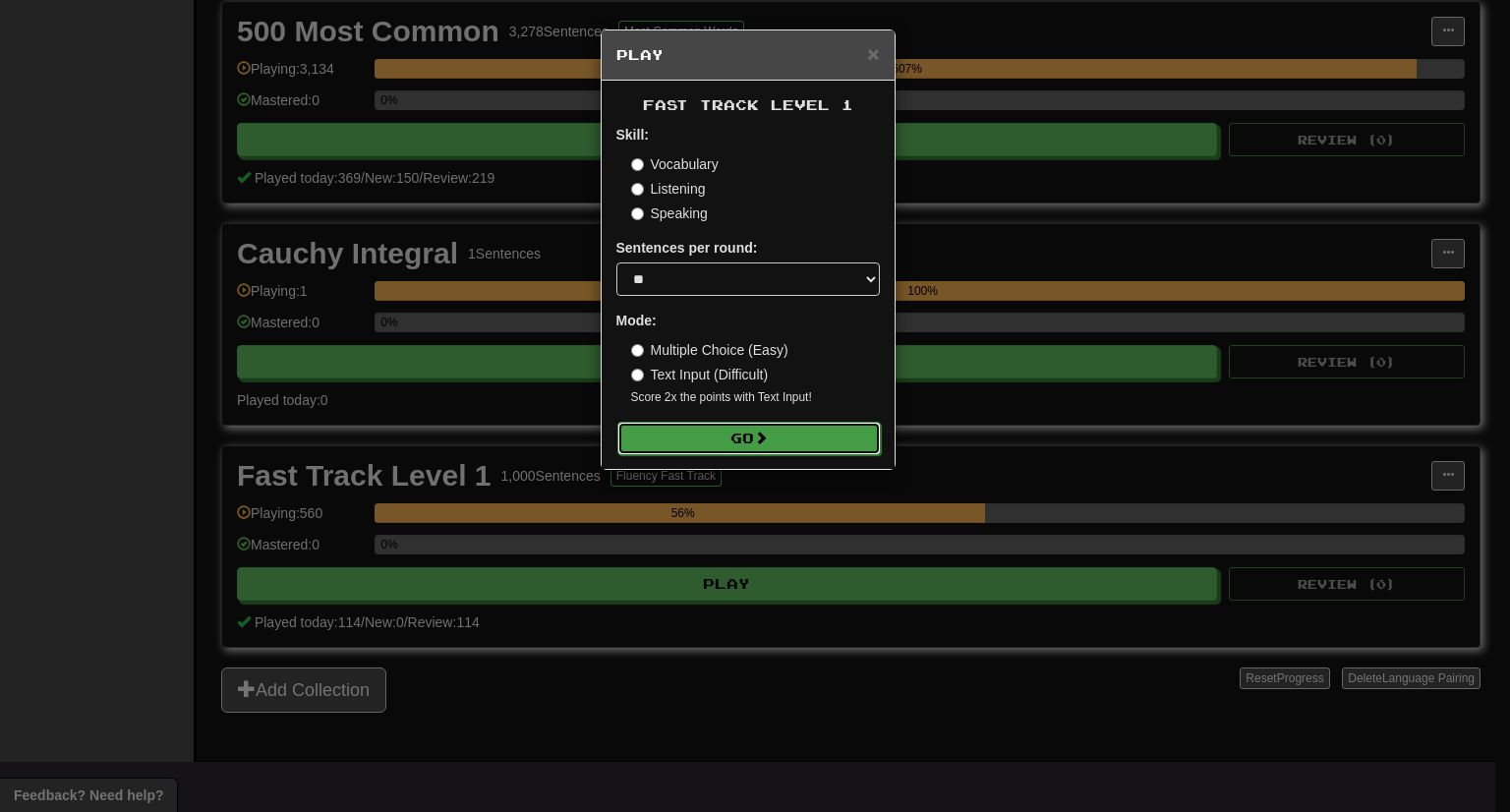 click on "Go" at bounding box center (749, 438) 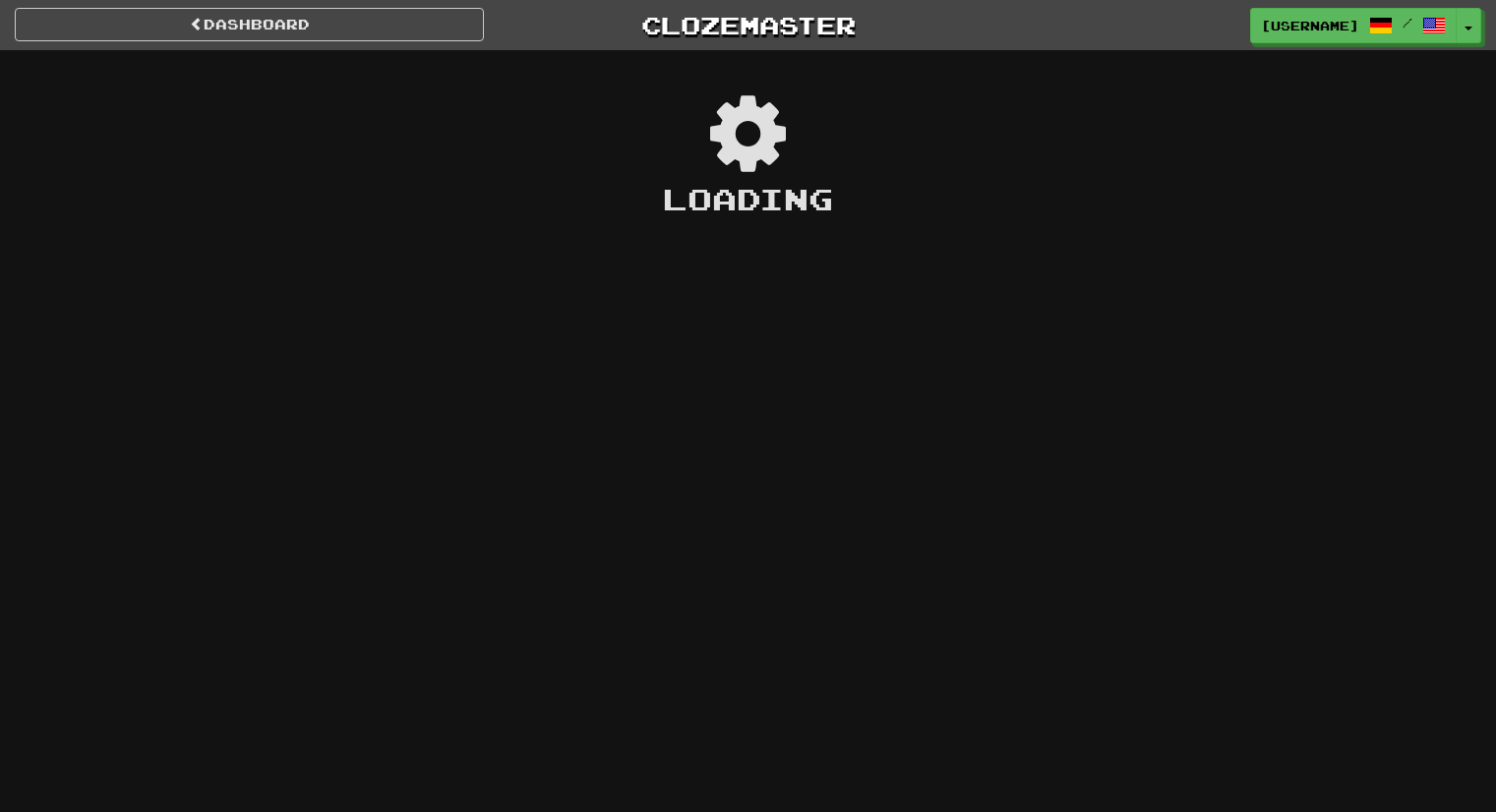 scroll, scrollTop: 0, scrollLeft: 0, axis: both 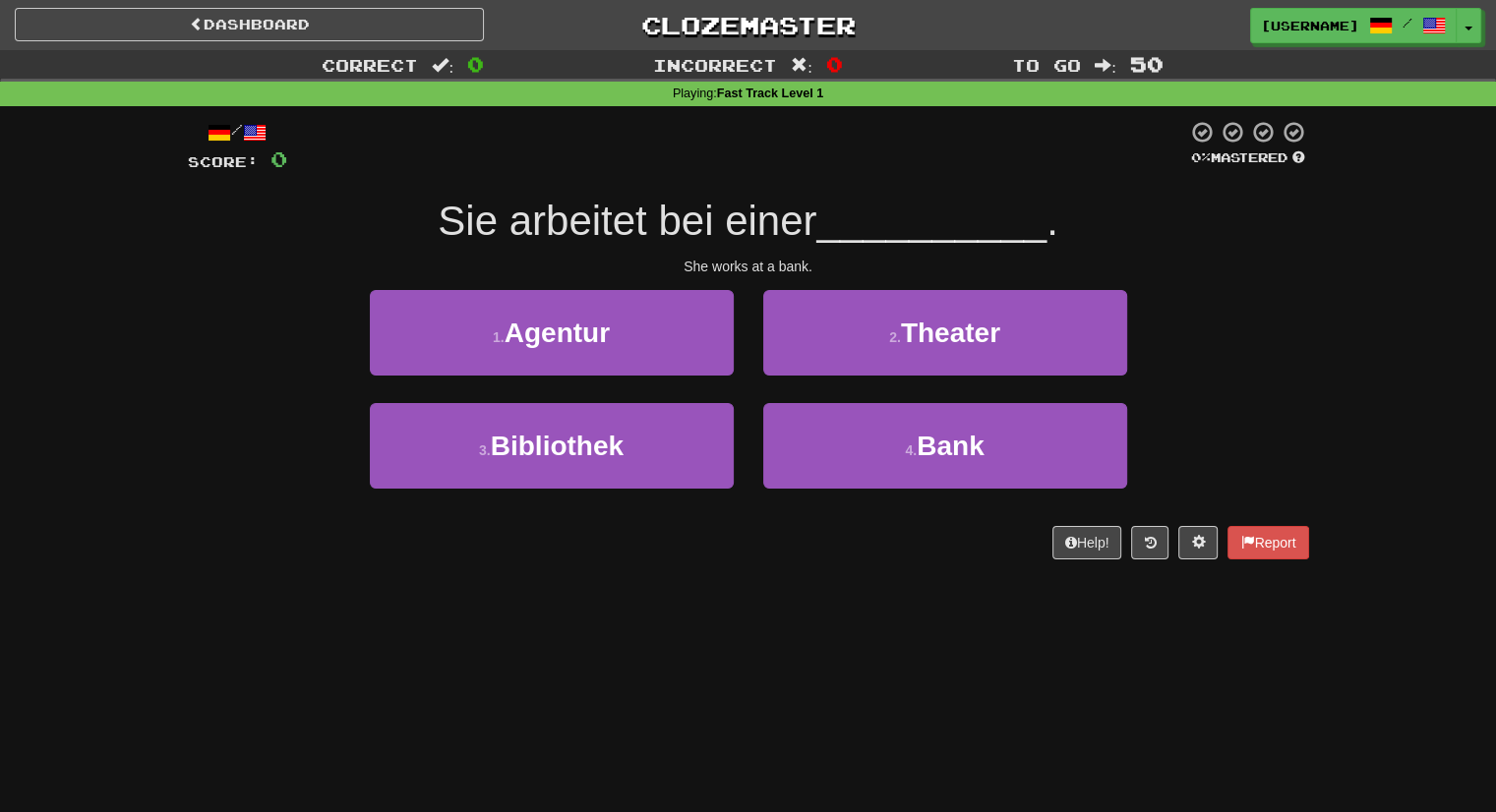 click on "Dashboard
Clozemaster
[USERNAME]
/
Toggle Dropdown
Dashboard
Leaderboard
Activity Feed
Notifications
Profile
Discussions
Deutsch
/
English
Streak:
27
Review:
0
Daily Goal:  3740 /1000
Languages
Account
Logout
[USERNAME]
/
Toggle Dropdown
Dashboard
Leaderboard
Activity Feed
Notifications
Profile
Discussions
Deutsch
/
English
Streak:
27
Review:
0
Daily Goal:  3740 /1000
Languages
Account
Logout
clozemaster
Correct   :   0 Incorrect   :   0 To go   :   50 Playing :  Fast Track Level 1  /  Score:   0 0 %  Mastered Sie arbeitet bei einer  [PROFESSION] . She works at a bank. 1 .  Agentur 2 .  Theater 3 .  Bibliothek 4 .  Bank  Help!" at bounding box center [748, 406] 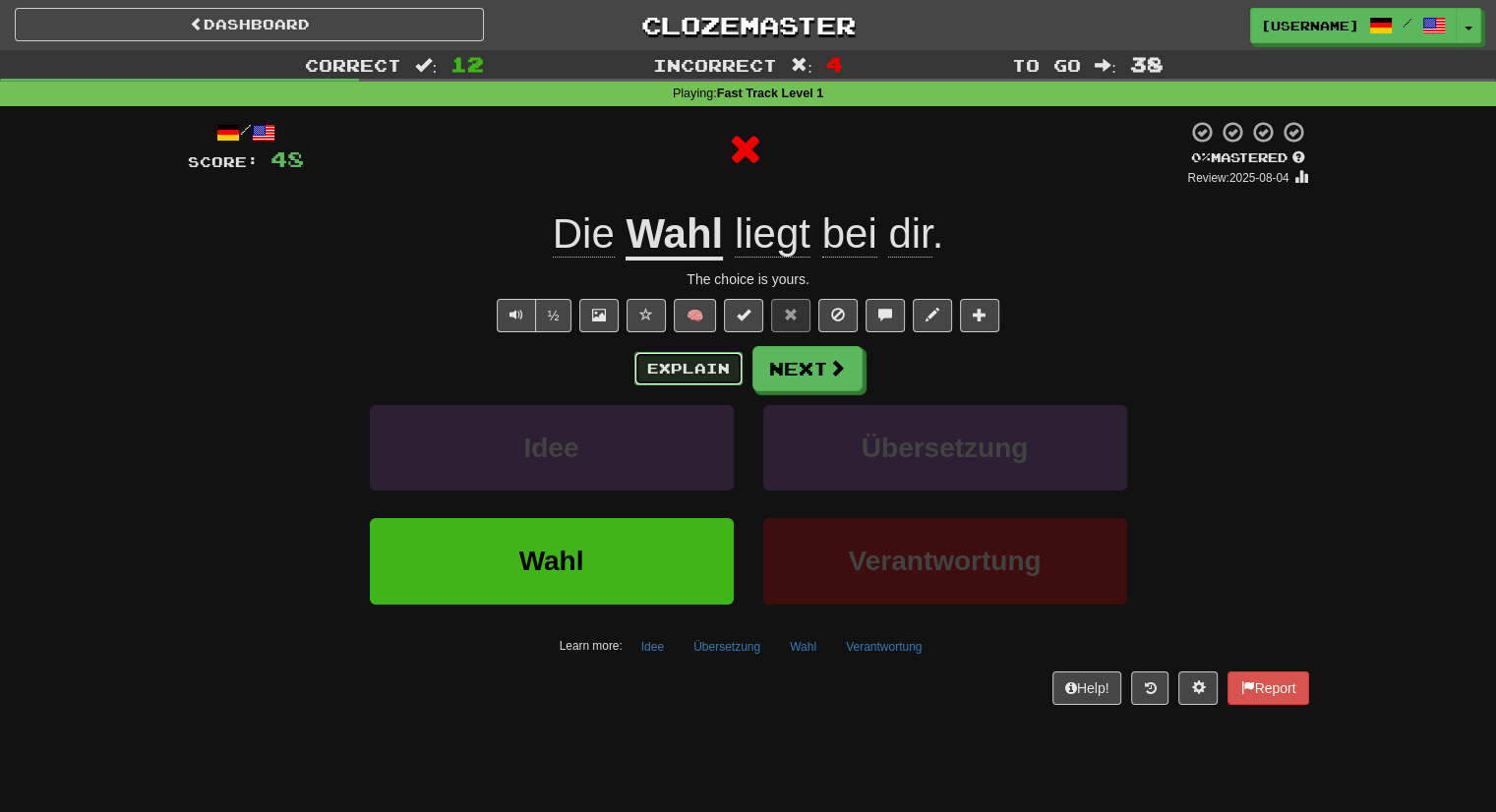 click on "Explain" at bounding box center (688, 369) 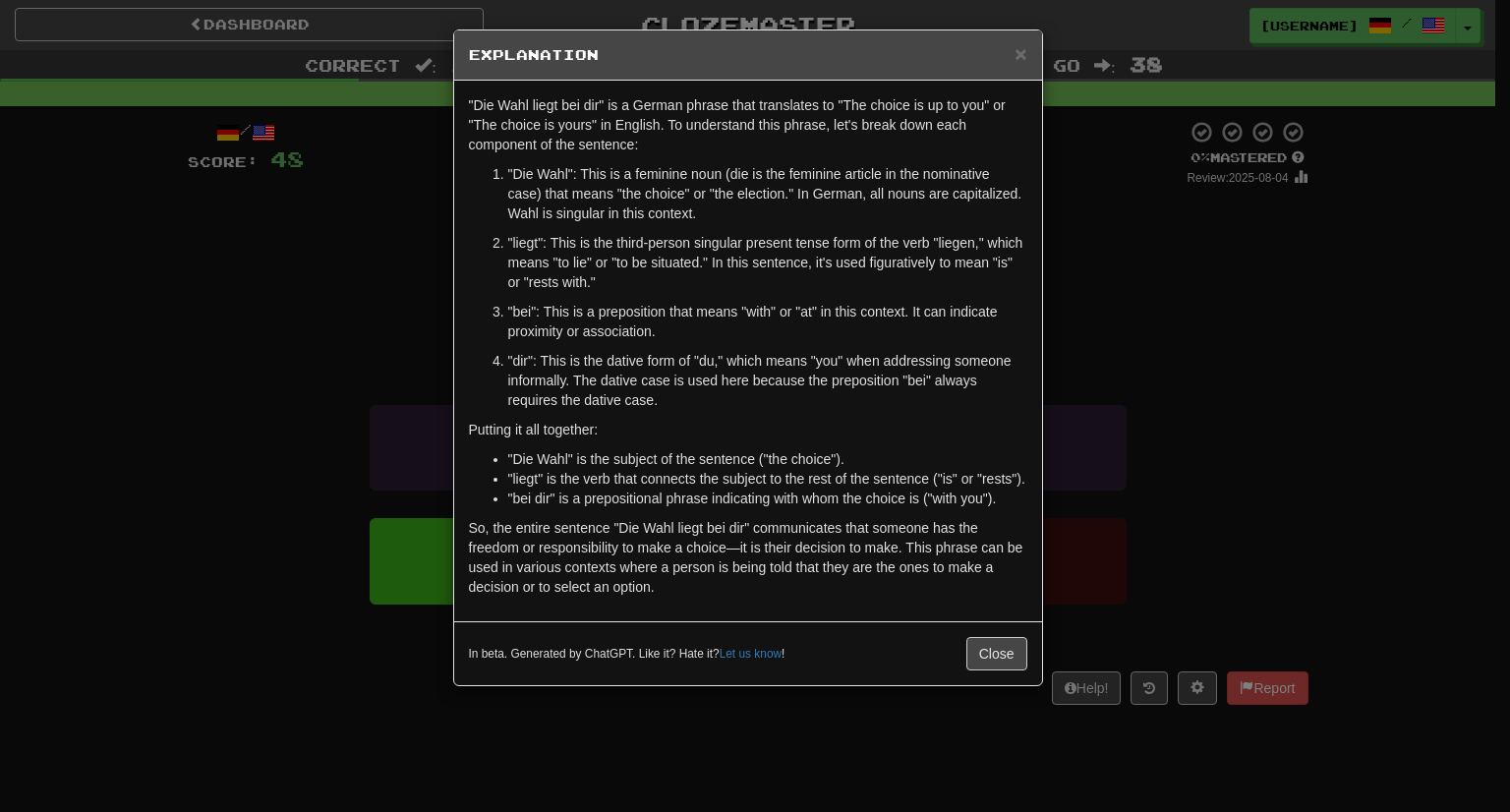 click on "× Explanation "Die Wahl liegt bei dir" is a German phrase that translates to "The choice is up to you" or "The choice is yours" in English. To understand this phrase, let's break down each component of the sentence:
"Die Wahl": This is a feminine noun (die is the feminine article in the nominative case) that means "the choice" or "the election." In German, all nouns are capitalized. Wahl is singular in this context.
"liegt": This is the third-person singular present tense form of the verb "liegen," which means "to lie" or "to be situated." In this sentence, it's used figuratively to mean "is" or "rests with."
"bei": This is a preposition that means "with" or "at" in this context. It can indicate proximity or association.
"dir": This is the dative form of "du," which means "you" when addressing someone informally. The dative case is used here because the preposition "bei" always requires the dative case.
Putting it all together:
Let us know ! Close" at bounding box center (755, 406) 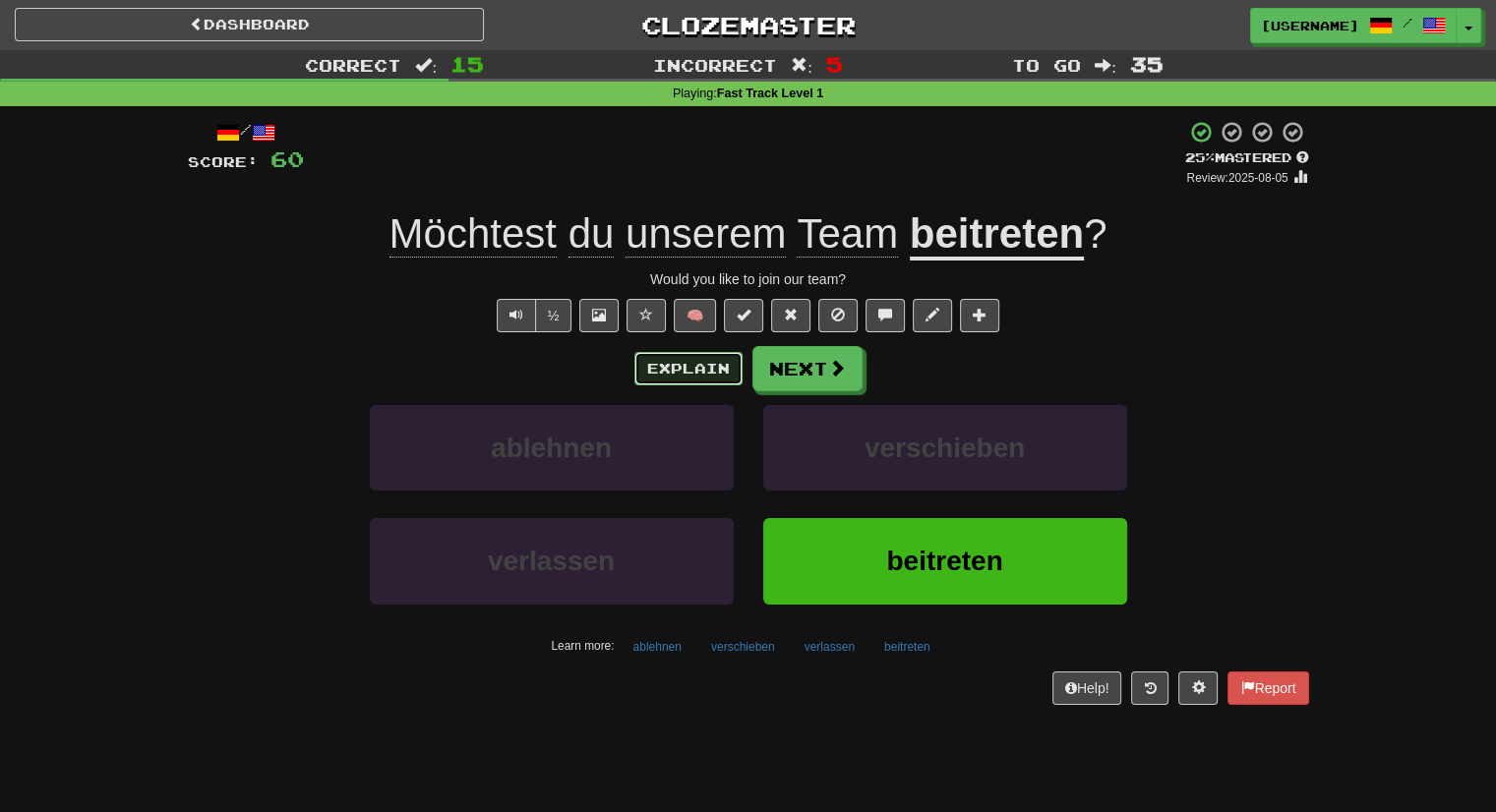 click on "Explain" at bounding box center [688, 369] 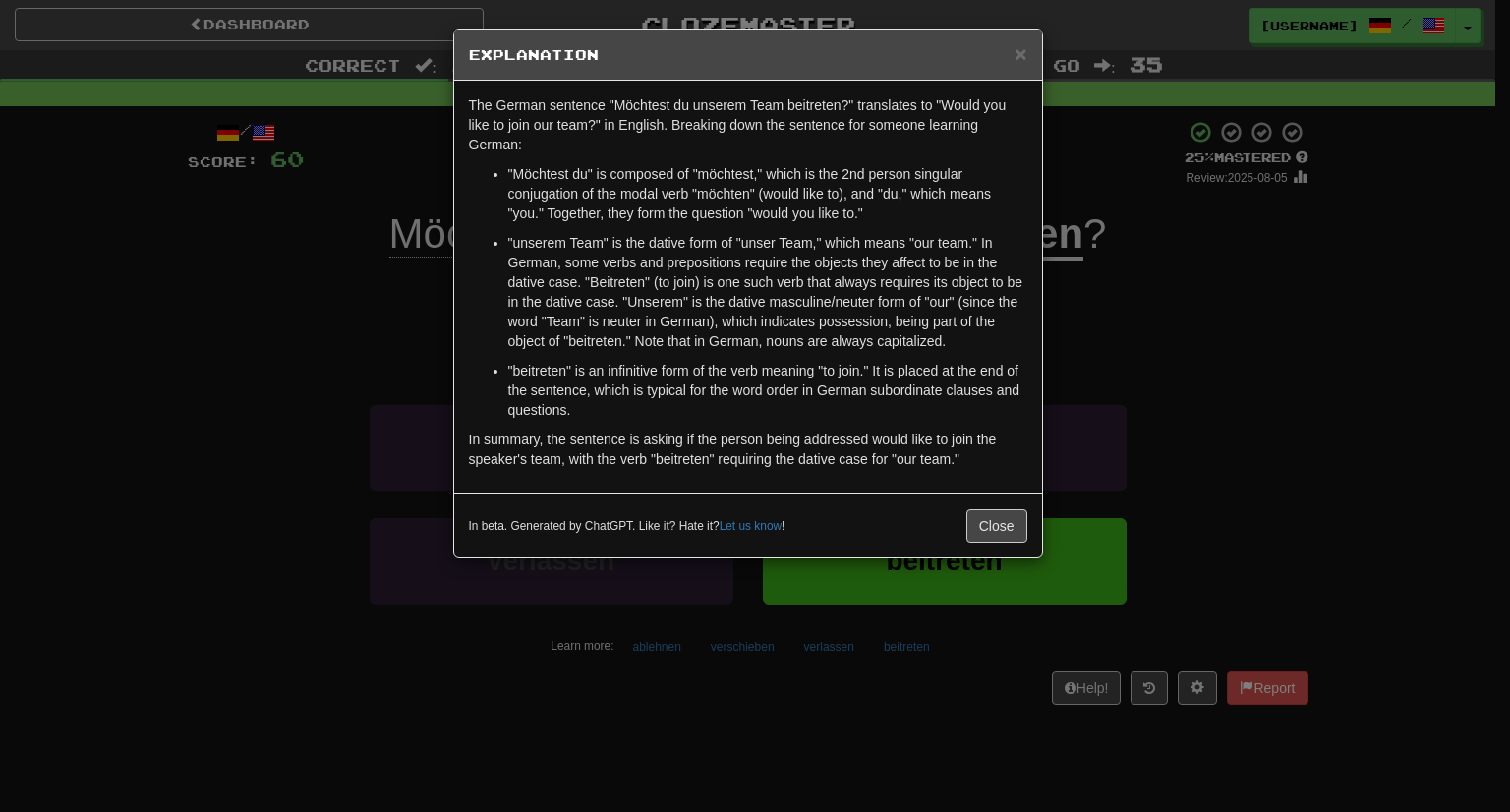 click on "× Explanation The German sentence "Möchtest du unserem Team beitreten?" translates to "Would you like to join our team?" in English. Breaking down the sentence for someone learning German:
"Möchtest du" is composed of "möchtest," which is the 2nd person singular conjugation of the modal verb "möchten" (would like to), and "du," which means "you." Together, they form the question "would you like to."
"unserem Team" is the dative form of "unser Team," which means "our team." In German, some verbs and prepositions require the objects they affect to be in the dative case. "Beitreten" (to join) is one such verb that always requires its object to be in the dative case. "Unserem" is the dative masculine/neuter form of "our" (since the word "Team" is neuter in German), which indicates possession, being part of the object of "beitreten." Note that in German, nouns are always capitalized.
In beta. Generated by ChatGPT. Like it? Hate it?  Let us know ! Close" at bounding box center (755, 406) 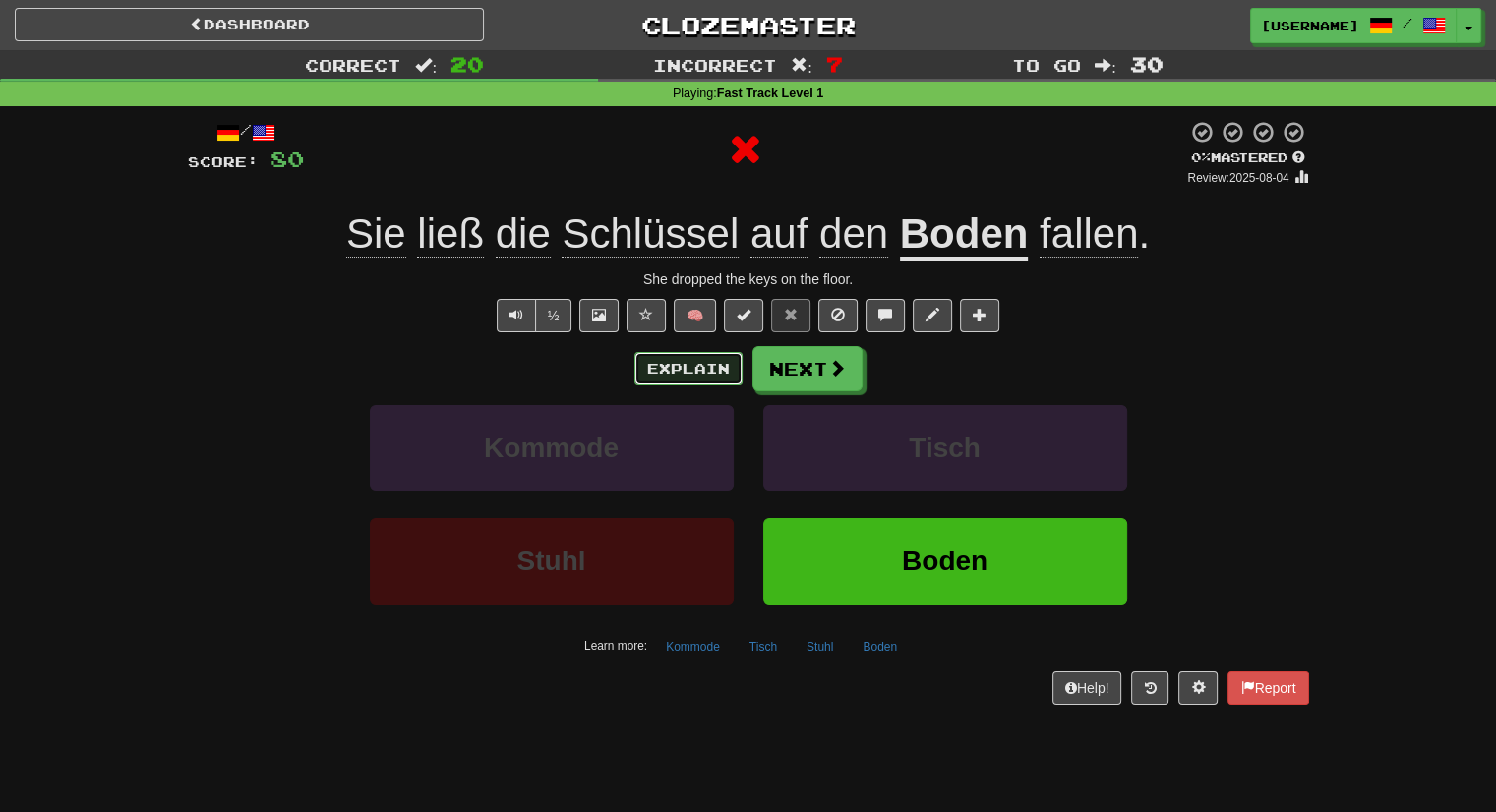 click on "Explain" at bounding box center [688, 369] 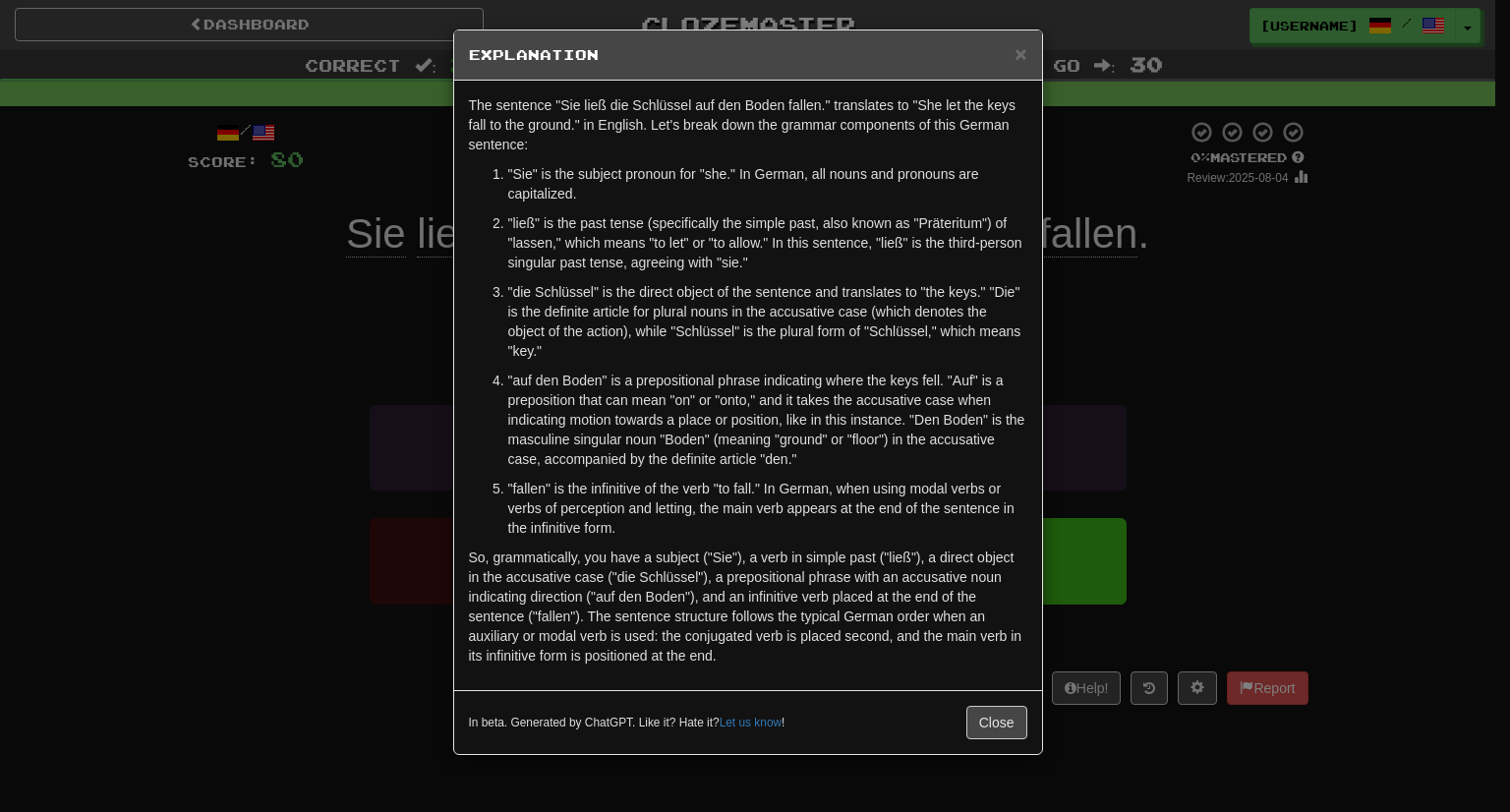 click on "× Explanation The sentence "Sie ließ die Schlüssel auf den Boden fallen." translates to "She let the keys fall to the ground." in English. Let's break down the grammar components of this German sentence:
"Sie" is the subject pronoun for "she." In German, all nouns and pronouns are capitalized.
"ließ" is the past tense (specifically the simple past, also known as "Präteritum") of "lassen," which means "to let" or "to allow." In this sentence, "ließ" is the third-person singular past tense, agreeing with "sie."
"die Schlüssel" is the direct object of the sentence and translates to "the keys." "Die" is the definite article for plural nouns in the accusative case (which denotes the object of the action), while "Schlüssel" is the plural form of "Schlüssel," which means "key."
"fallen" is the infinitive of the verb "to fall." In German, when using modal verbs or verbs of perception and letting, the main verb appears at the end of the sentence in the infinitive form.
!" at bounding box center (755, 406) 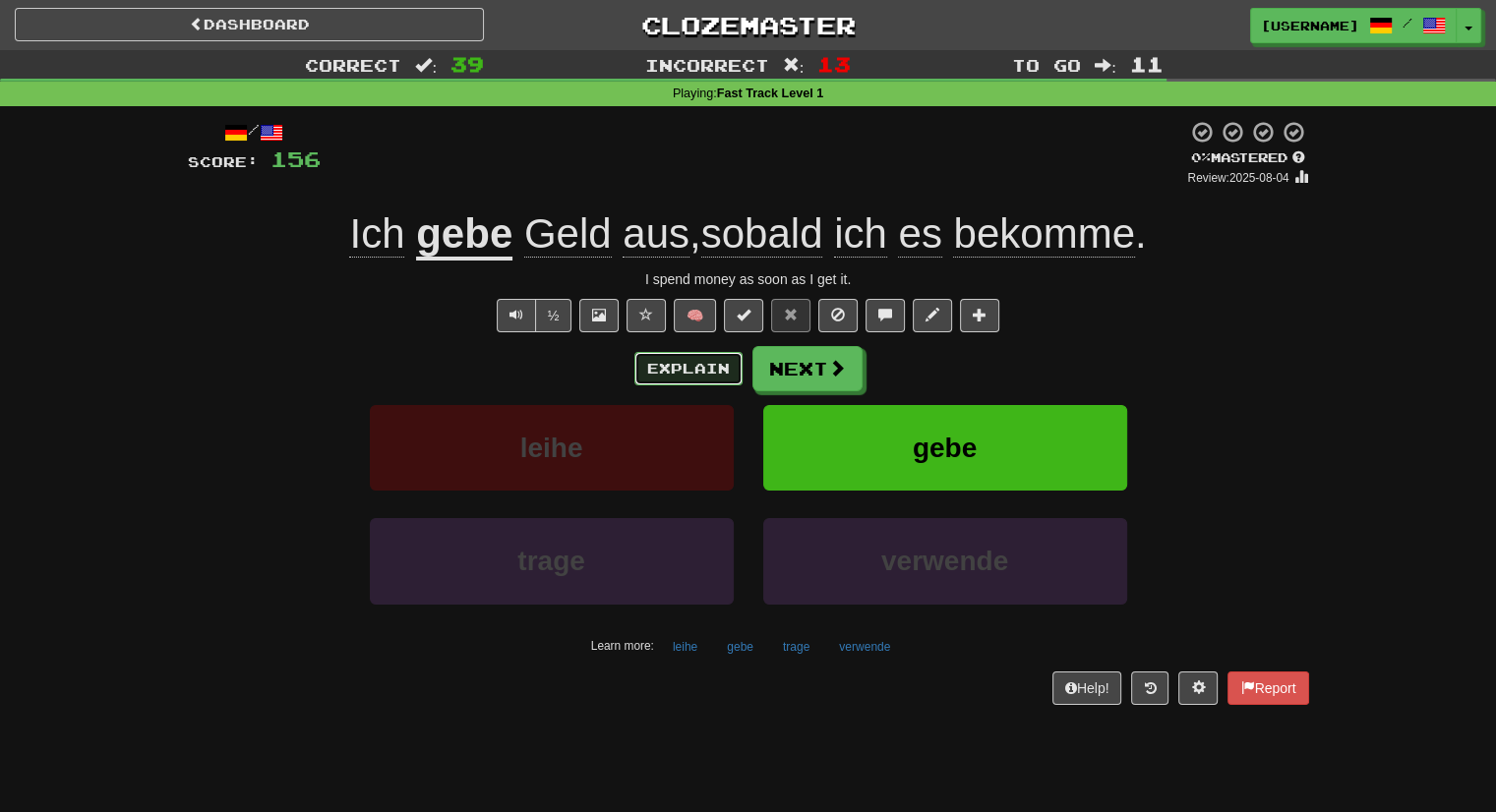 click on "Explain" at bounding box center (688, 369) 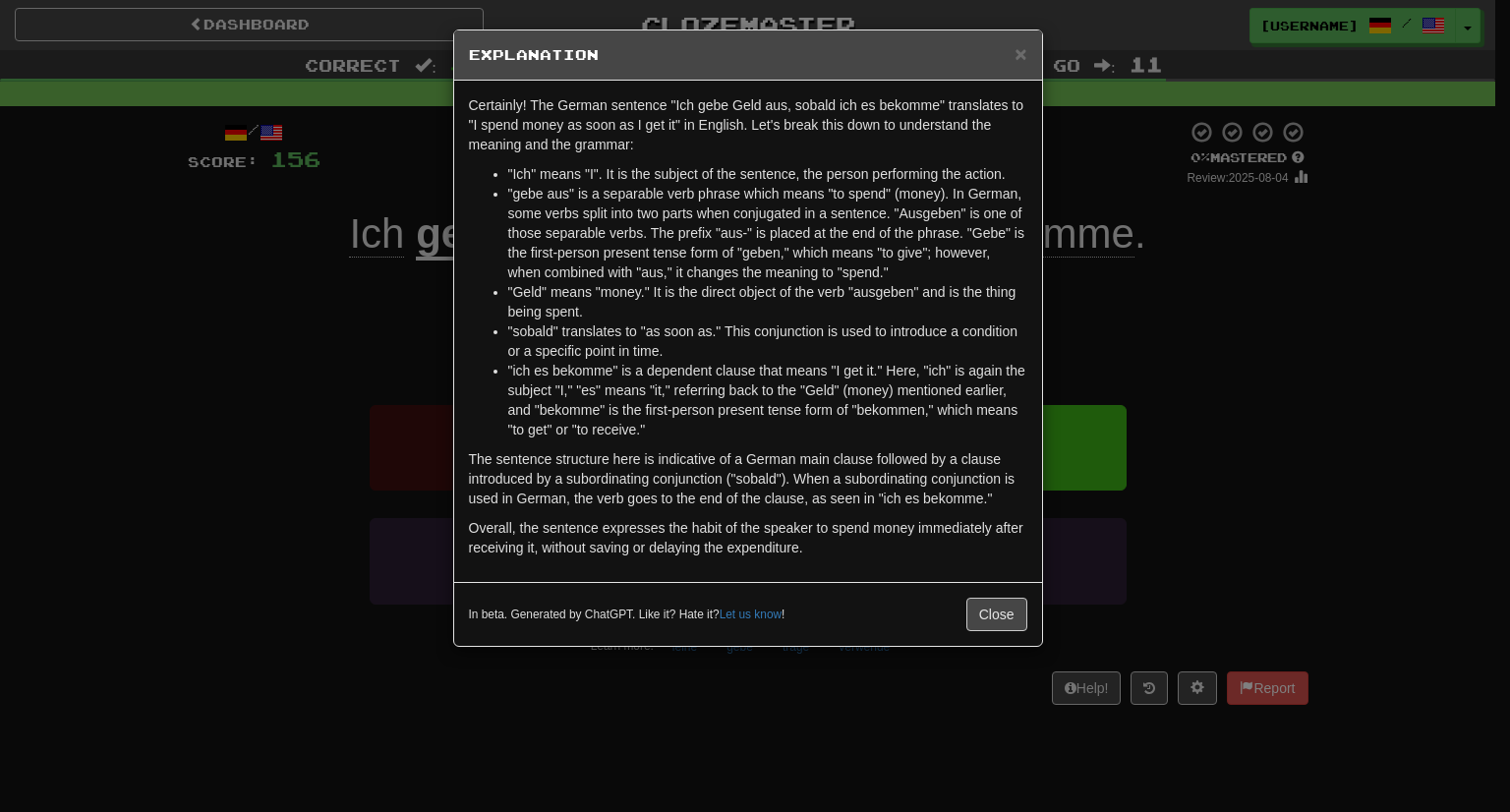 click on "× Explanation Certainly! The German sentence "Ich gebe Geld aus, sobald ich es bekomme" translates to "I spend money as soon as I get it" in English. Let's break this down to understand the meaning and the grammar:
"Ich" means "I". It is the subject of the sentence, the person performing the action.
"gebe aus" is a separable verb phrase which means "to spend" (money). In German, some verbs split into two parts when conjugated in a sentence. "Ausgeben" is one of those separable verbs. The prefix "aus-" is placed at the end of the phrase. "Gebe" is the first-person present tense form of "geben," which means "to give"; however, when combined with "aus," it changes the meaning to "spend."
"Geld" means "money." It is the direct object of the verb "ausgeben" and is the thing being spent.
"sobald" translates to "as soon as." This conjunction is used to introduce a condition or a specific point in time.
In beta. Generated by ChatGPT. Like it? Hate it?  Let us know ! Close" at bounding box center [755, 406] 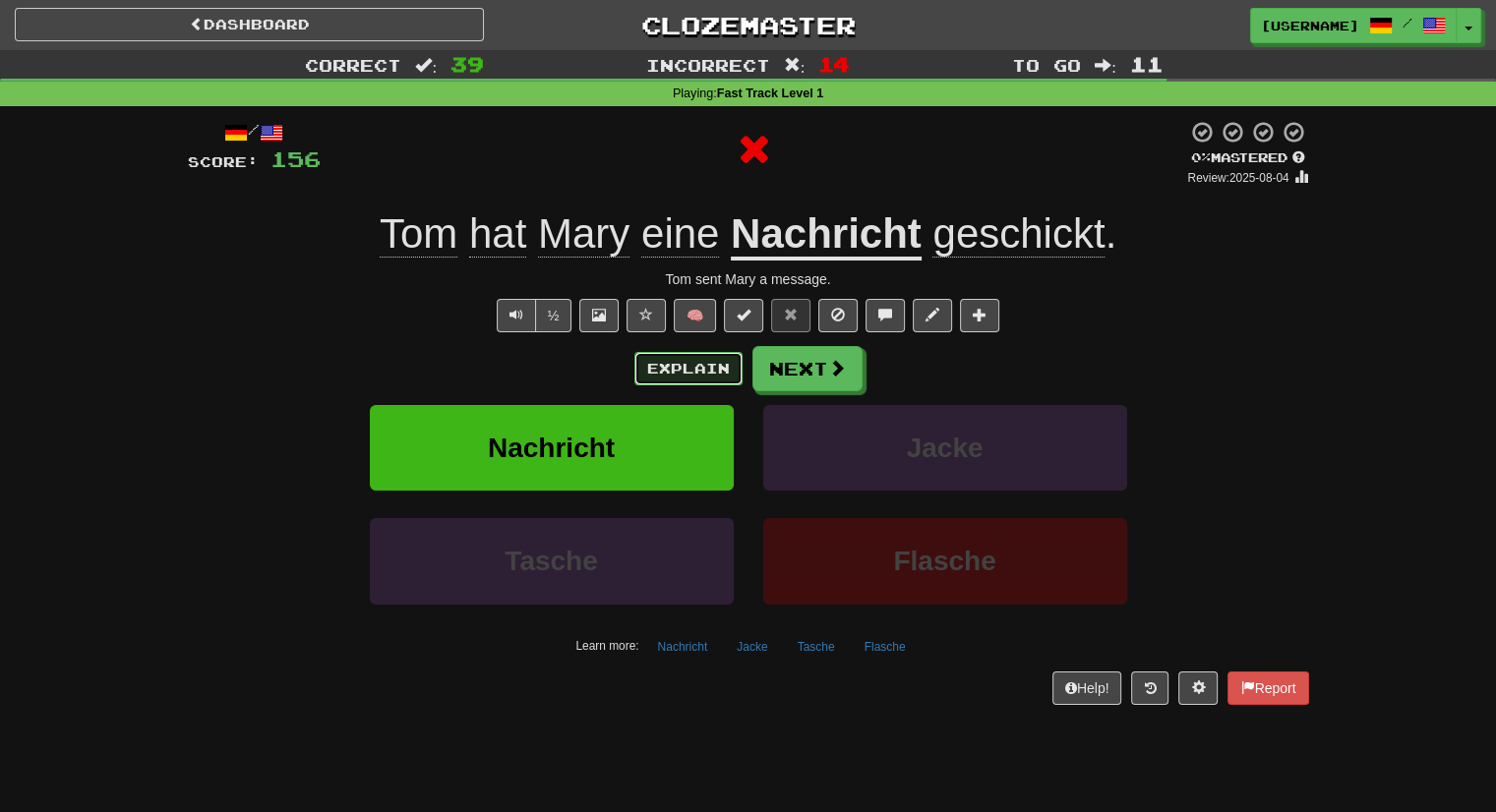 click on "Explain" at bounding box center [688, 369] 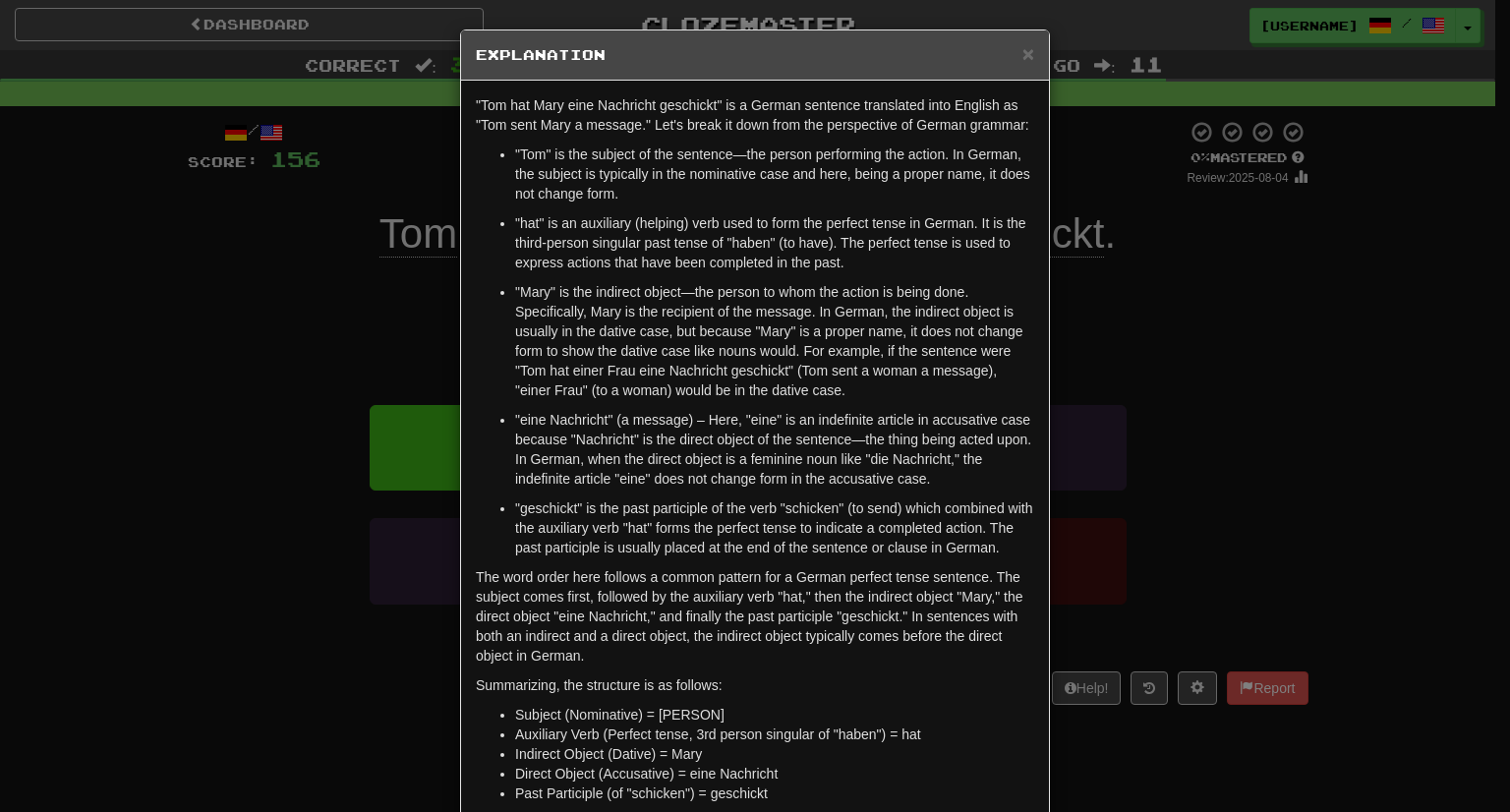 click on "× Explanation "Tom hat Mary eine Nachricht geschickt" is a German sentence translated into English as "Tom sent Mary a message." Let's break it down from the perspective of German grammar:
"Tom" is the subject of the sentence—the person performing the action. In German, the subject is typically in the nominative case and here, being a proper name, it does not change form.
"hat" is an auxiliary (helping) verb used to form the perfect tense in German. It is the third-person singular past tense of "haben" (to have). The perfect tense is used to express actions that have been completed in the past.
"eine Nachricht" (a message) – Here, "eine" is an indefinite article in accusative case because "Nachricht" is the direct object of the sentence—the thing being acted upon. In German, when the direct object is a feminine noun like "die Nachricht," the indefinite article "eine" does not change form in the accusative case.
Summarizing, the structure is as follows:" at bounding box center (755, 406) 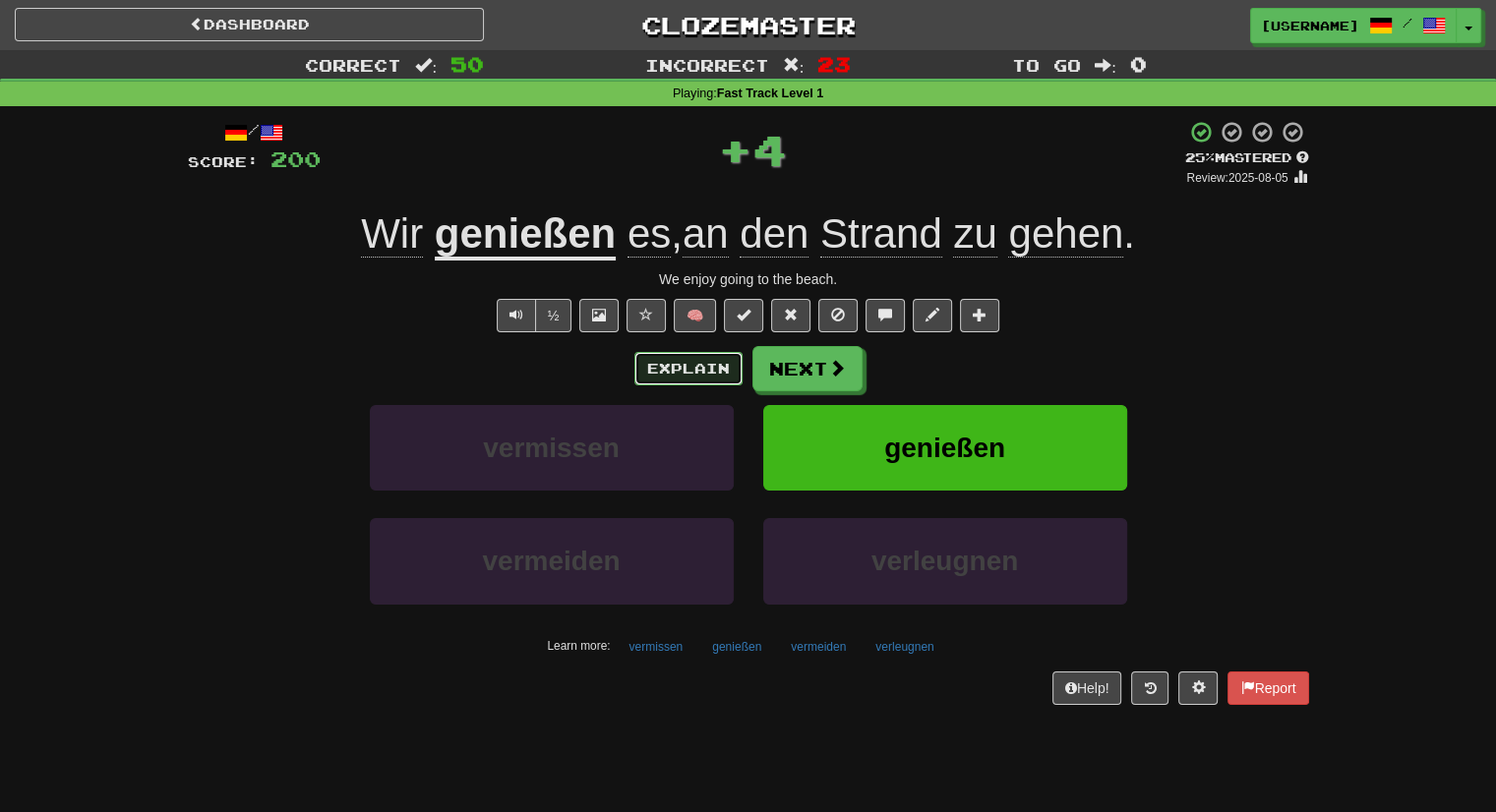 click on "Explain" at bounding box center (688, 369) 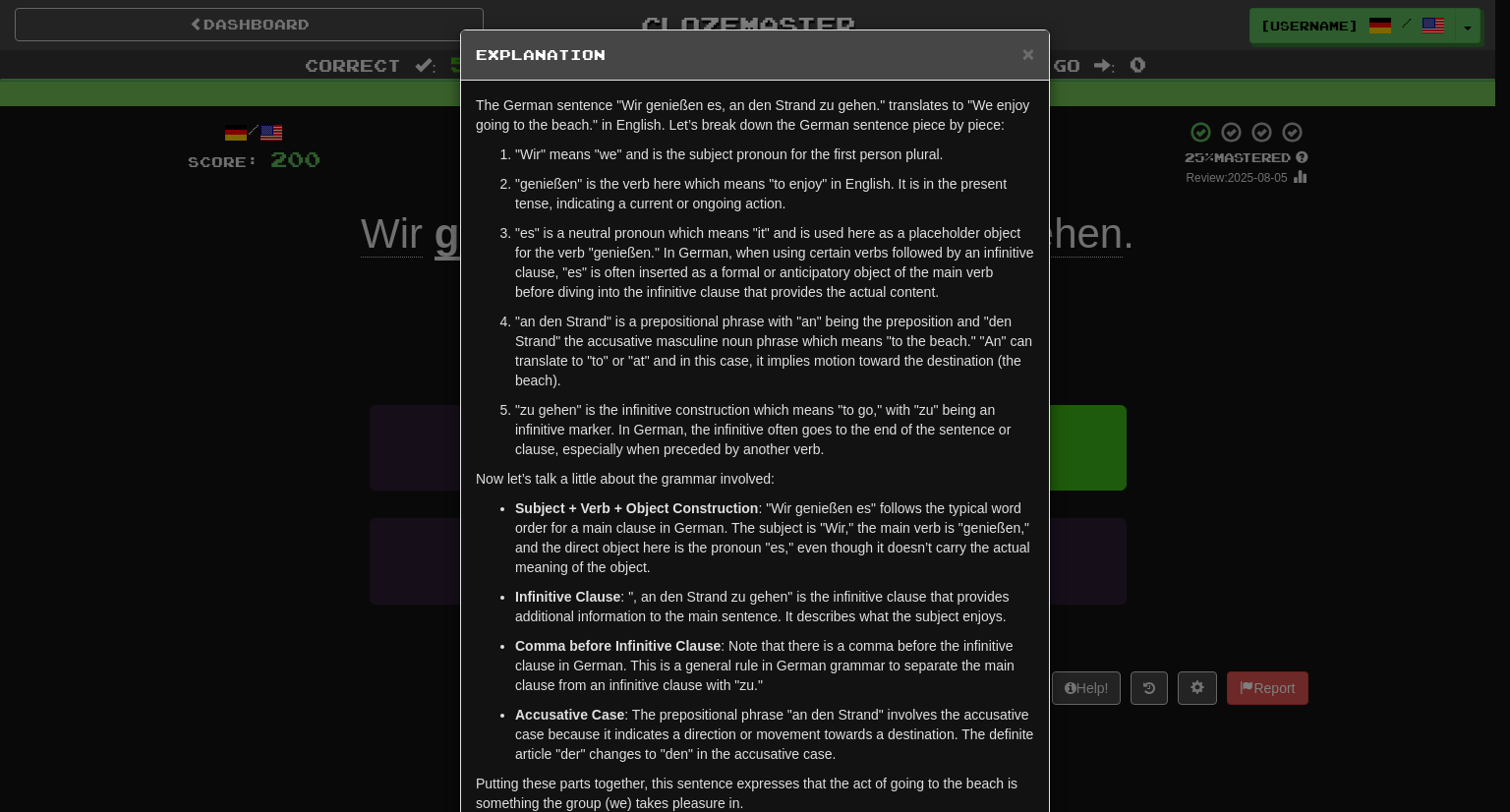 click on "× Explanation The German sentence "Wir genießen es, an den Strand zu gehen." translates to "We enjoy going to the beach." in English. Let’s break down the German sentence piece by piece:
"Wir" means "we" and is the subject pronoun for the first person plural.
"genießen" is the verb here which means "to enjoy" in English. It is in the present tense, indicating a current or ongoing action.
"es" is a neutral pronoun which means "it" and is used here as a placeholder object for the verb "genießen." In German, when using certain verbs followed by an infinitive clause, "es" is often inserted as a formal or anticipatory object of the main verb before diving into the infinitive clause that provides the actual content.
"an den Strand" is a prepositional phrase with "an" being the preposition and "den Strand" the accusative masculine noun phrase which means "to the beach." "An" can translate to "to" or "at" and in this case, it implies motion toward the destination (the beach)." at bounding box center [755, 406] 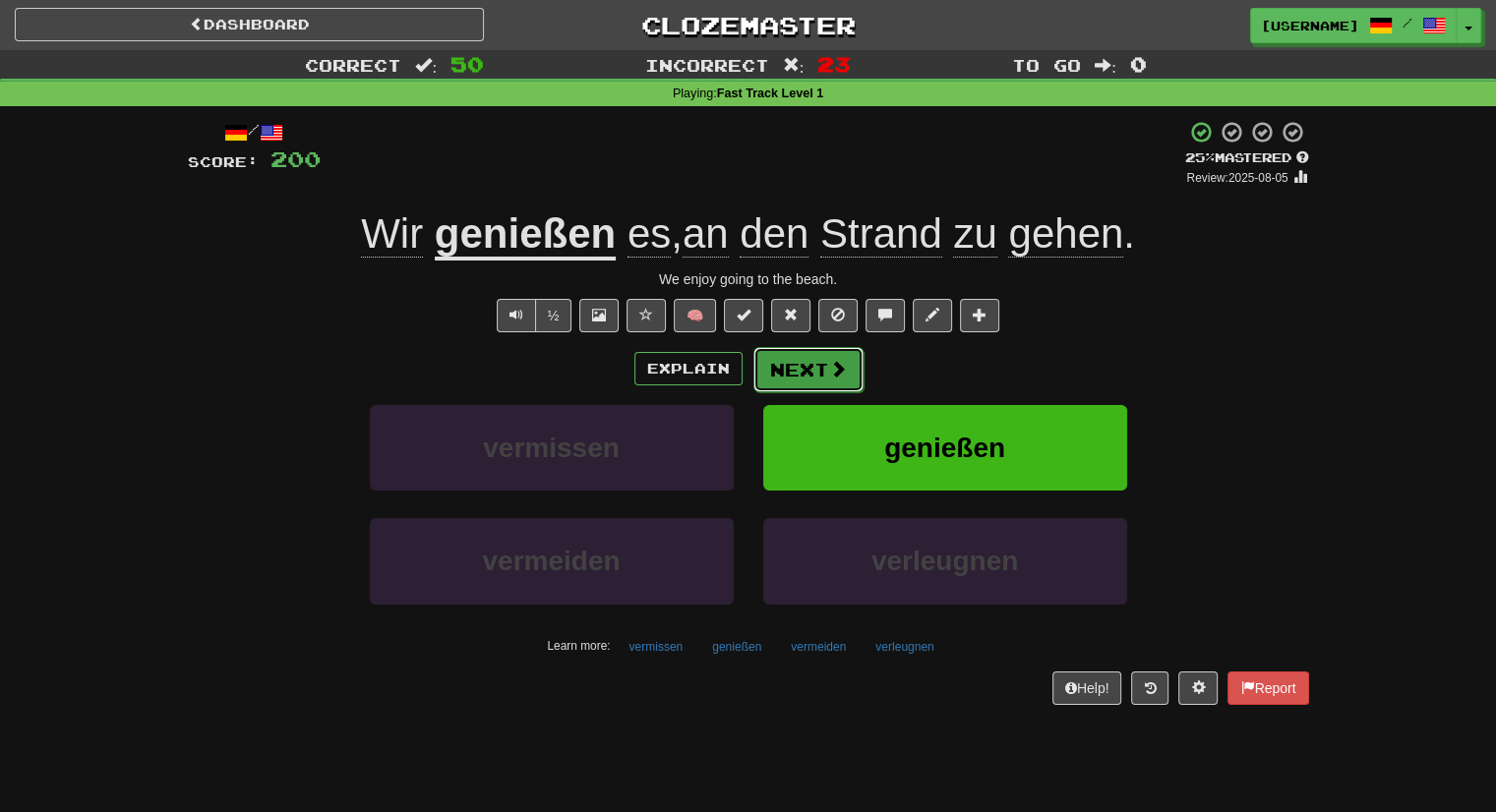click on "Next" at bounding box center [808, 370] 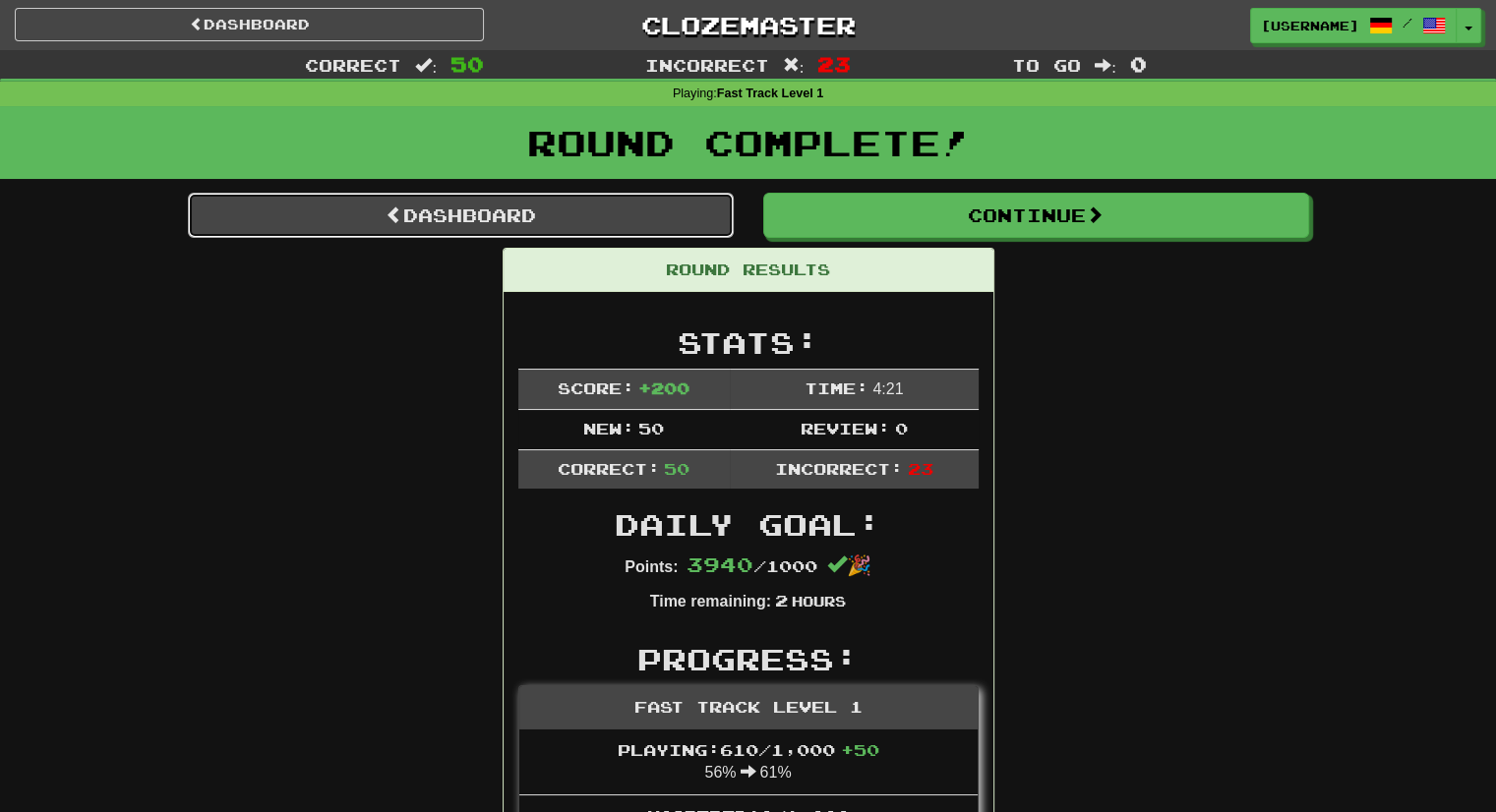 click on "Dashboard" at bounding box center (460, 215) 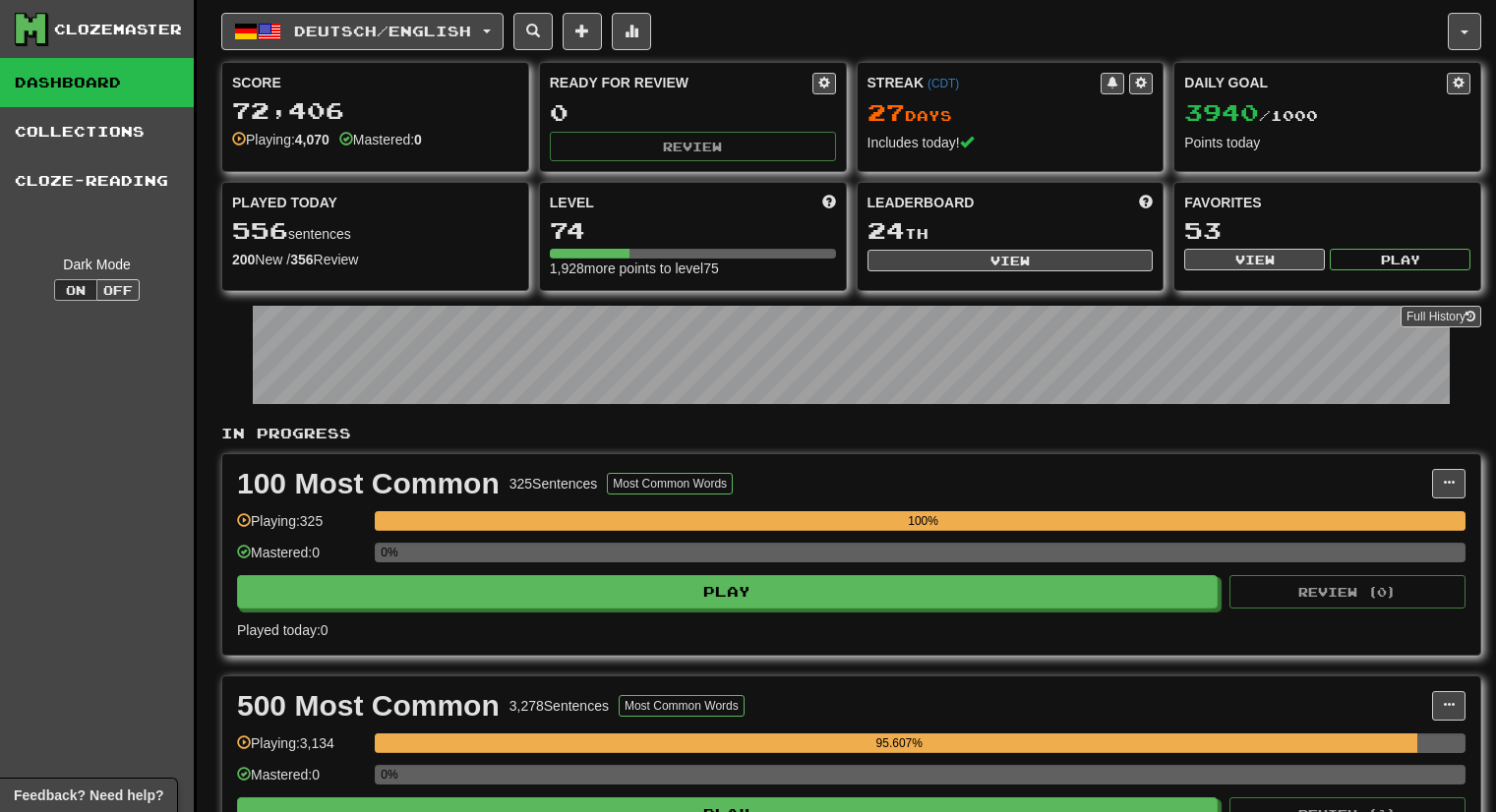 scroll, scrollTop: 0, scrollLeft: 0, axis: both 